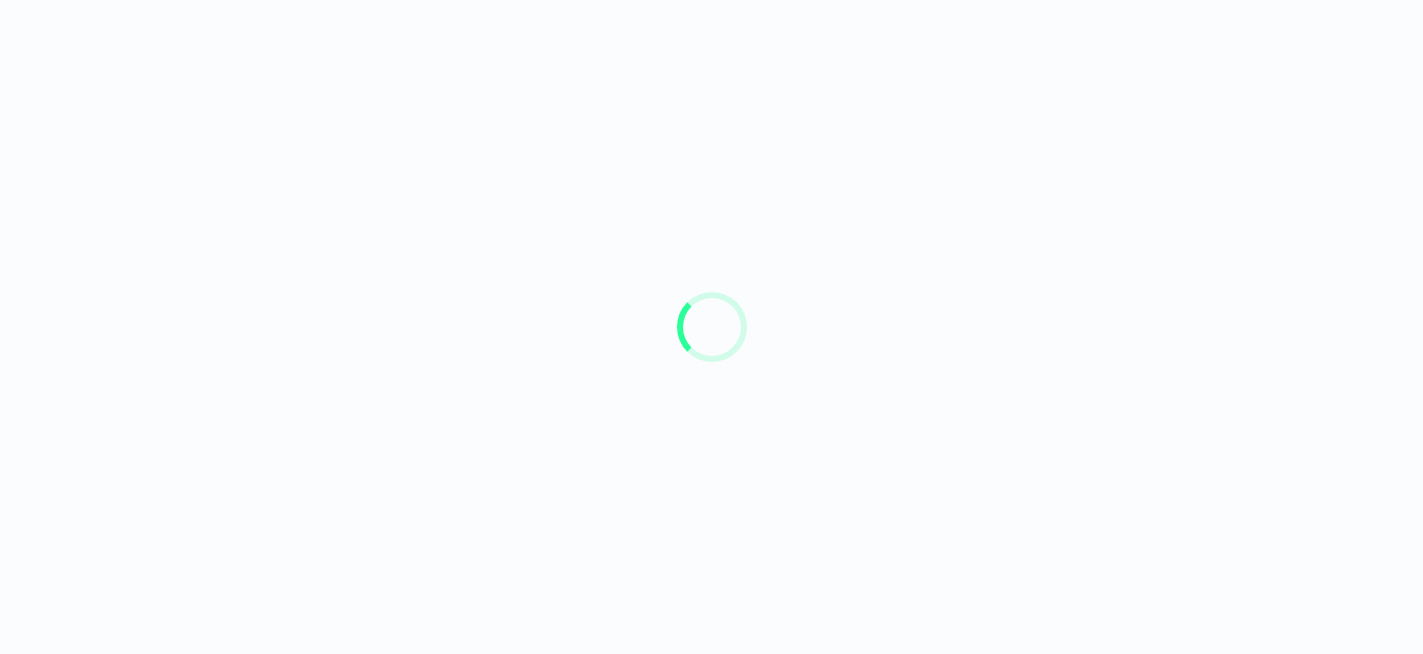 scroll, scrollTop: 0, scrollLeft: 0, axis: both 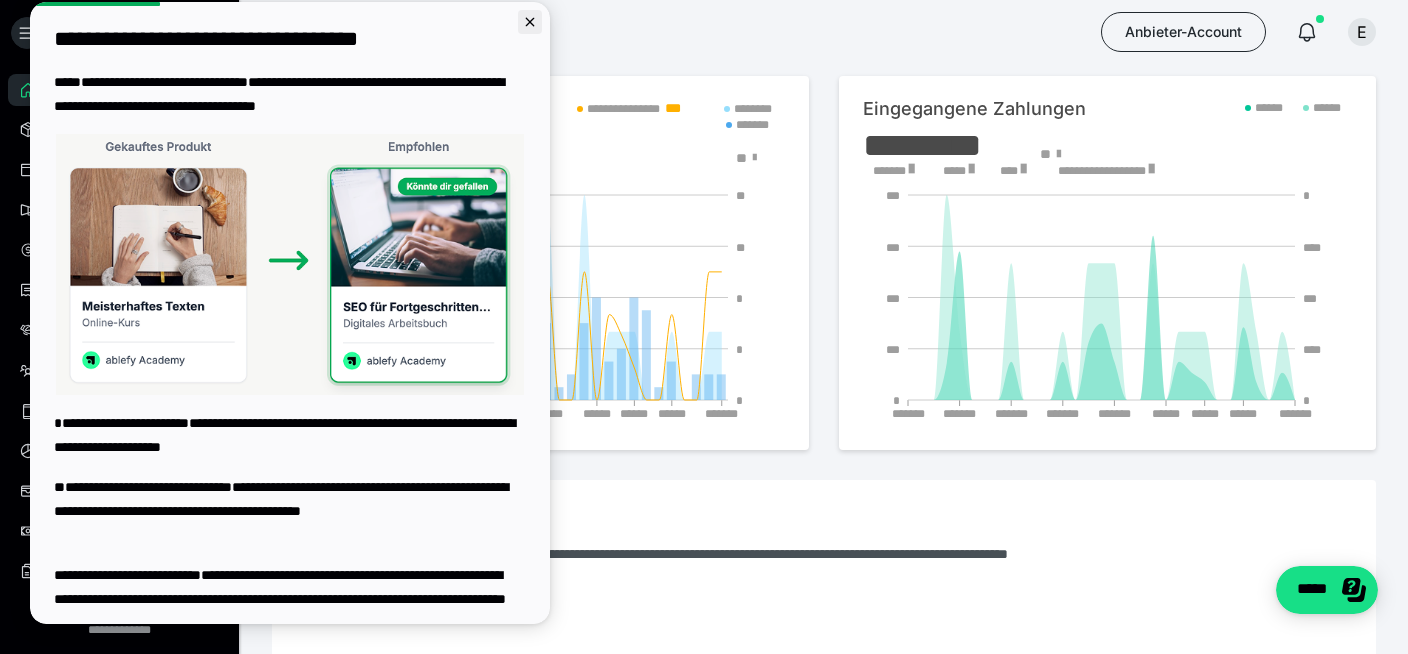 click 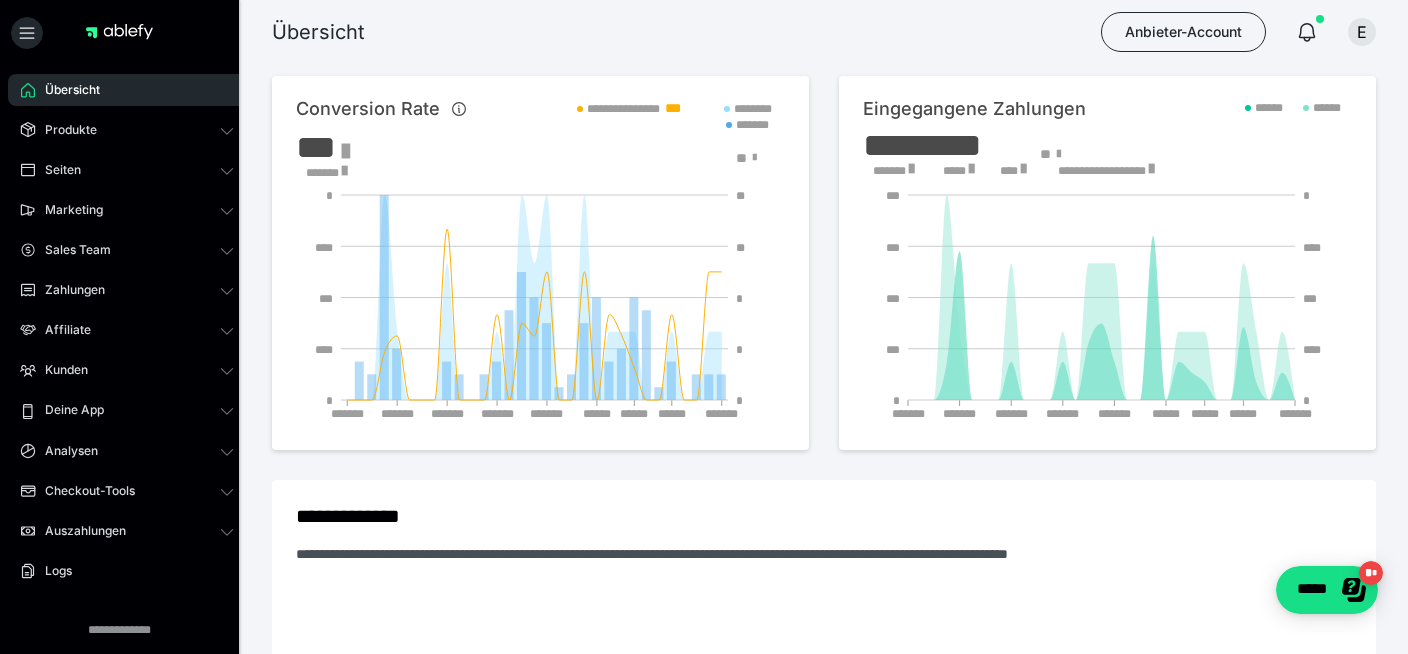 scroll, scrollTop: 0, scrollLeft: 0, axis: both 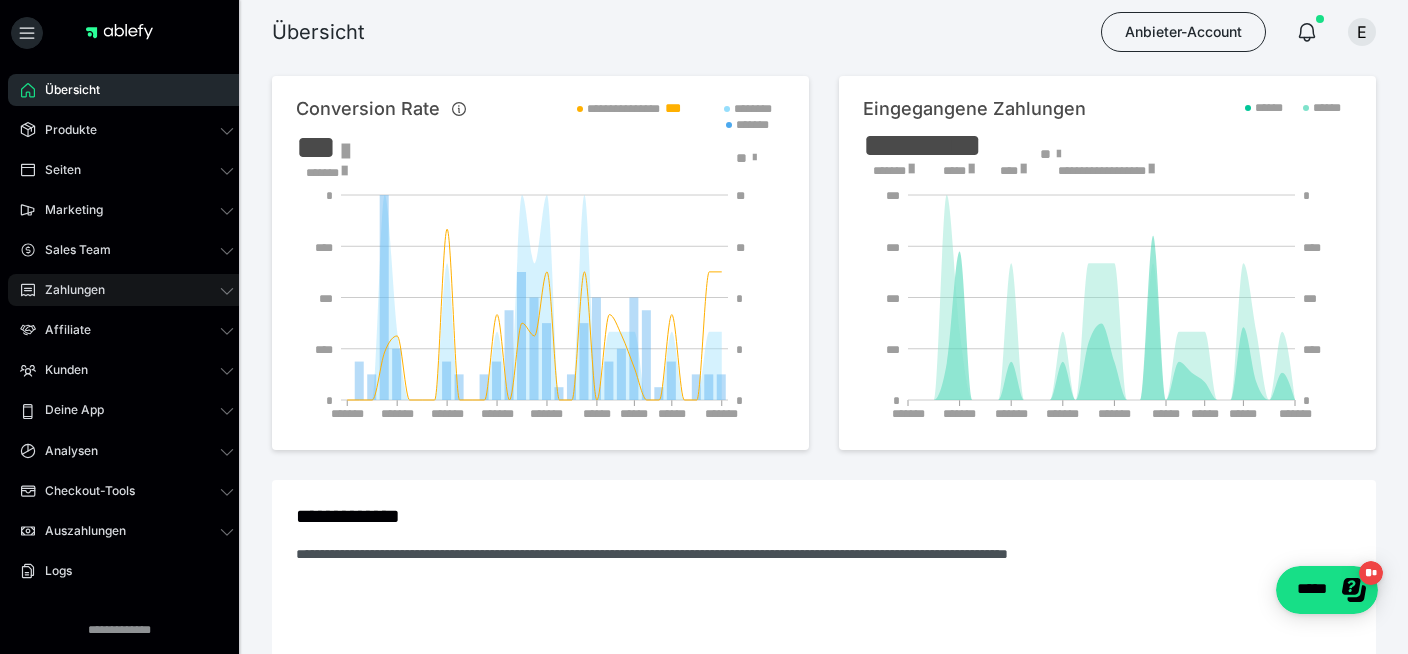 click on "Zahlungen" at bounding box center [68, 290] 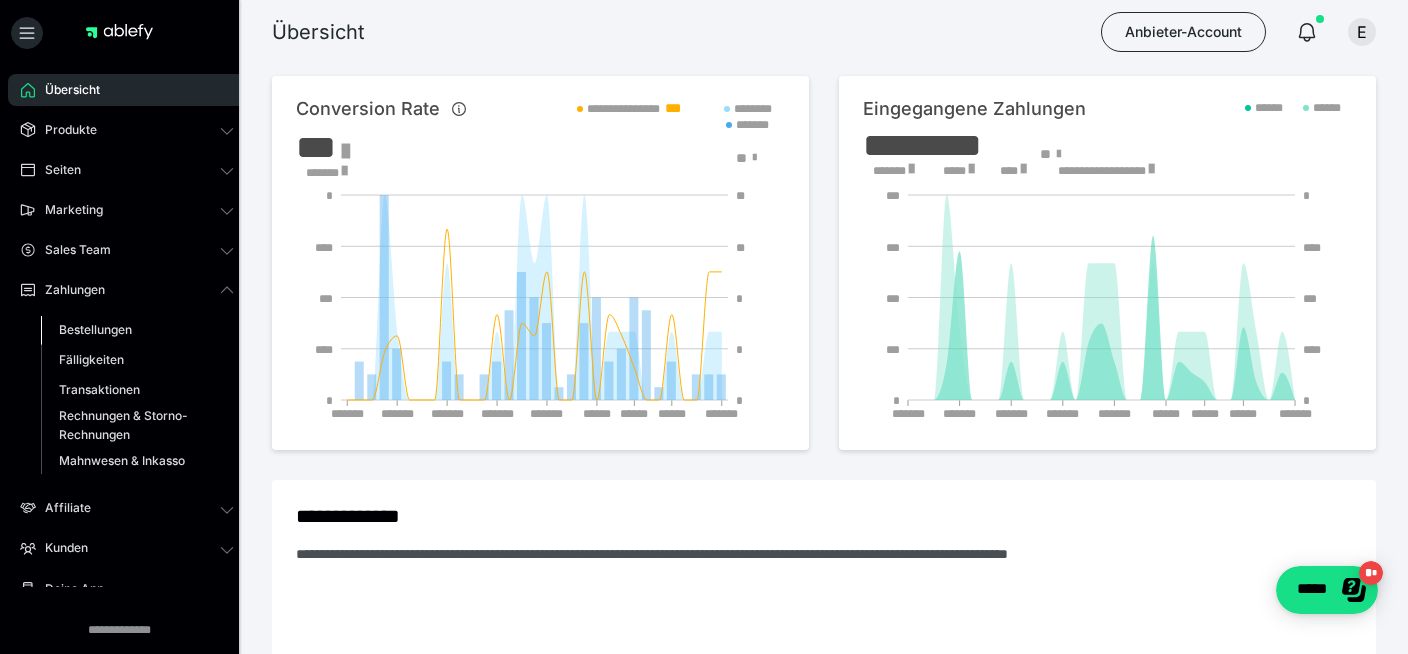 click on "Bestellungen" at bounding box center (95, 329) 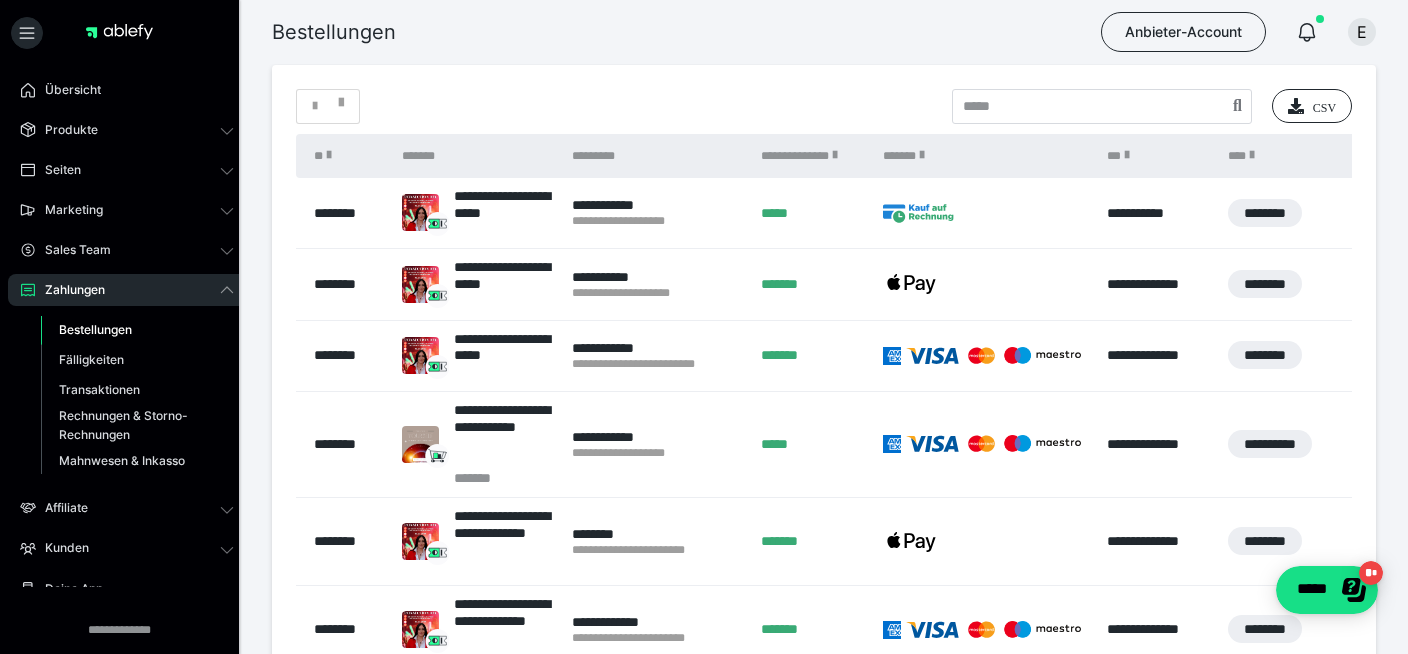 scroll, scrollTop: 388, scrollLeft: 0, axis: vertical 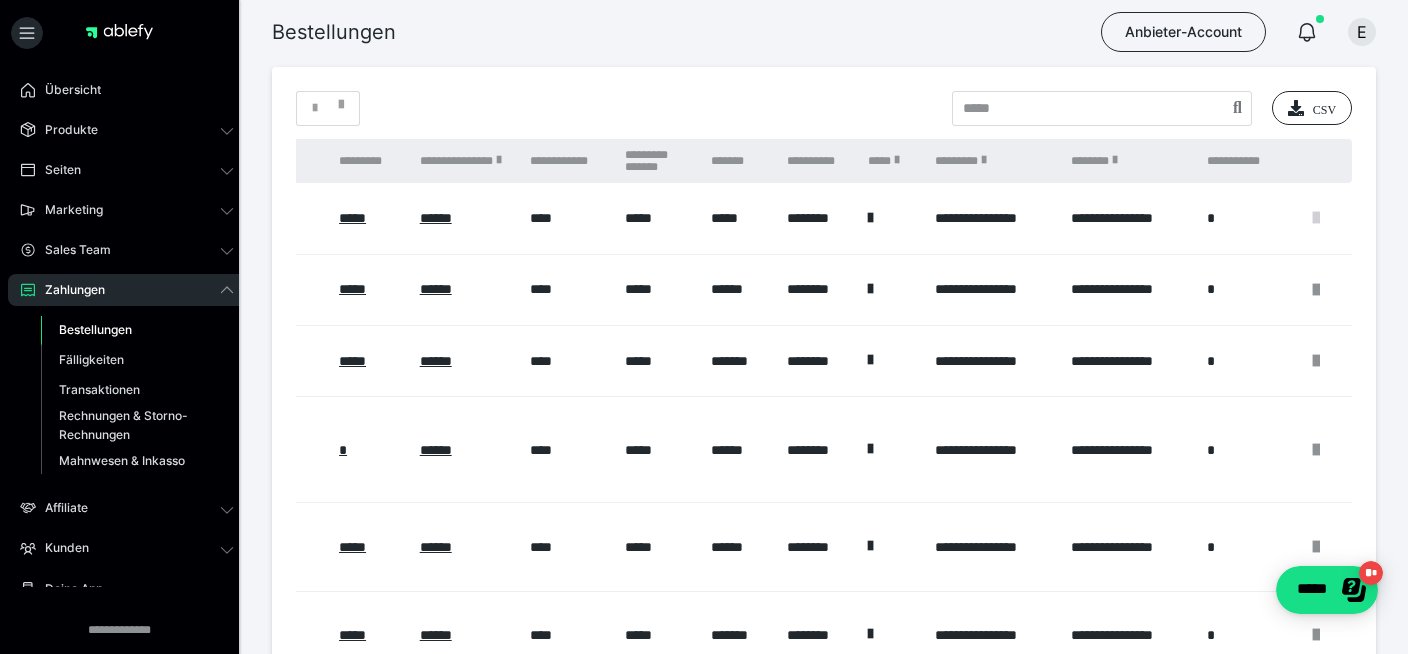 click at bounding box center [1316, 218] 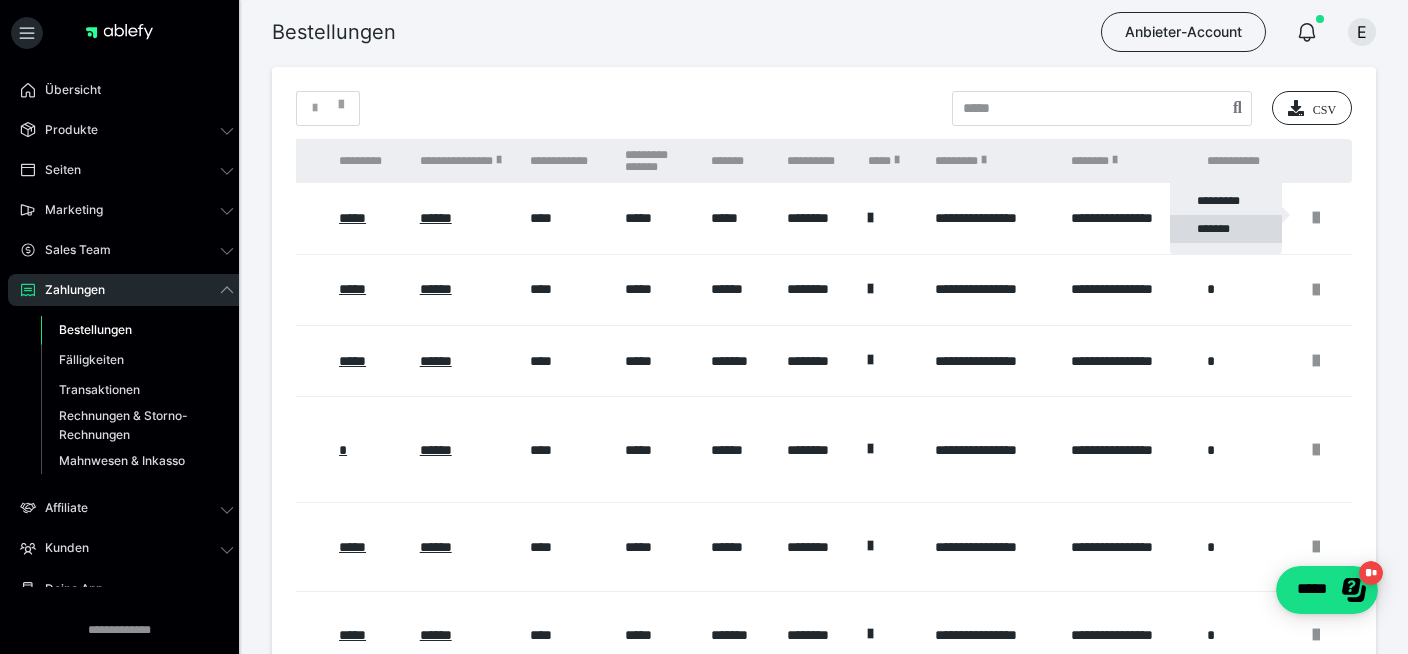 click on "*******" at bounding box center (1226, 229) 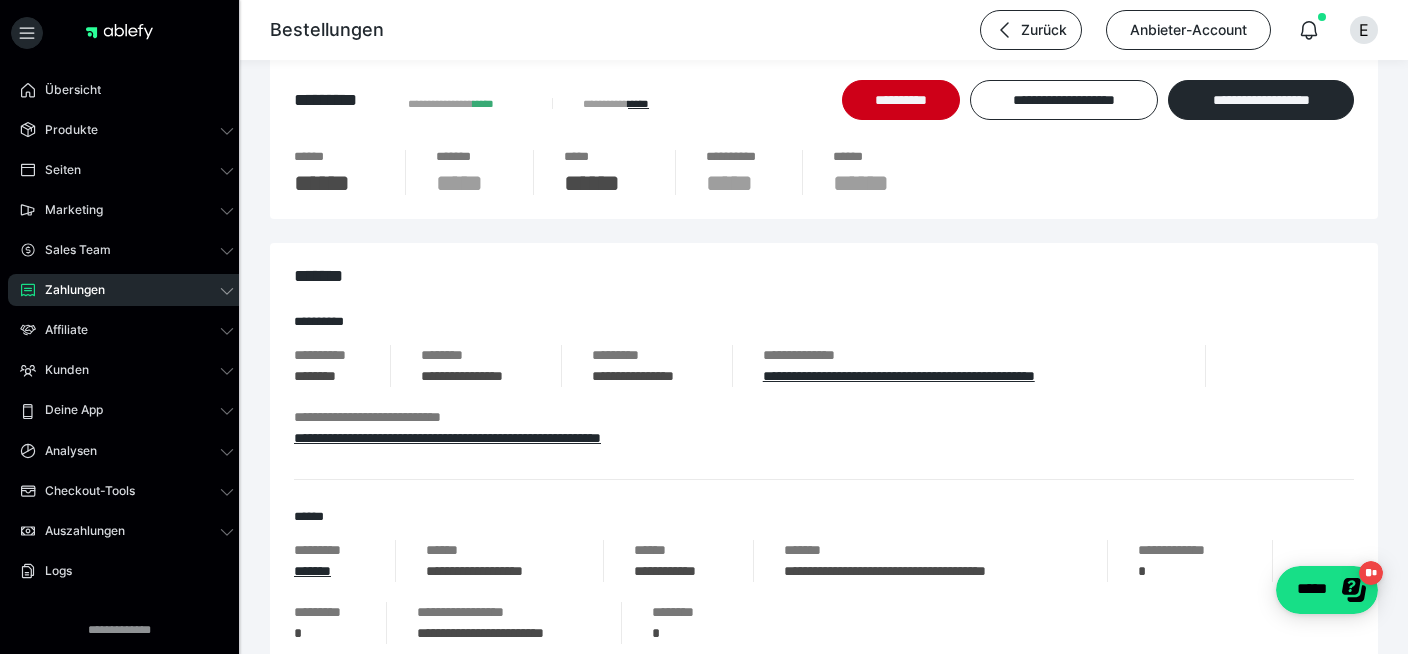 scroll, scrollTop: 44, scrollLeft: 0, axis: vertical 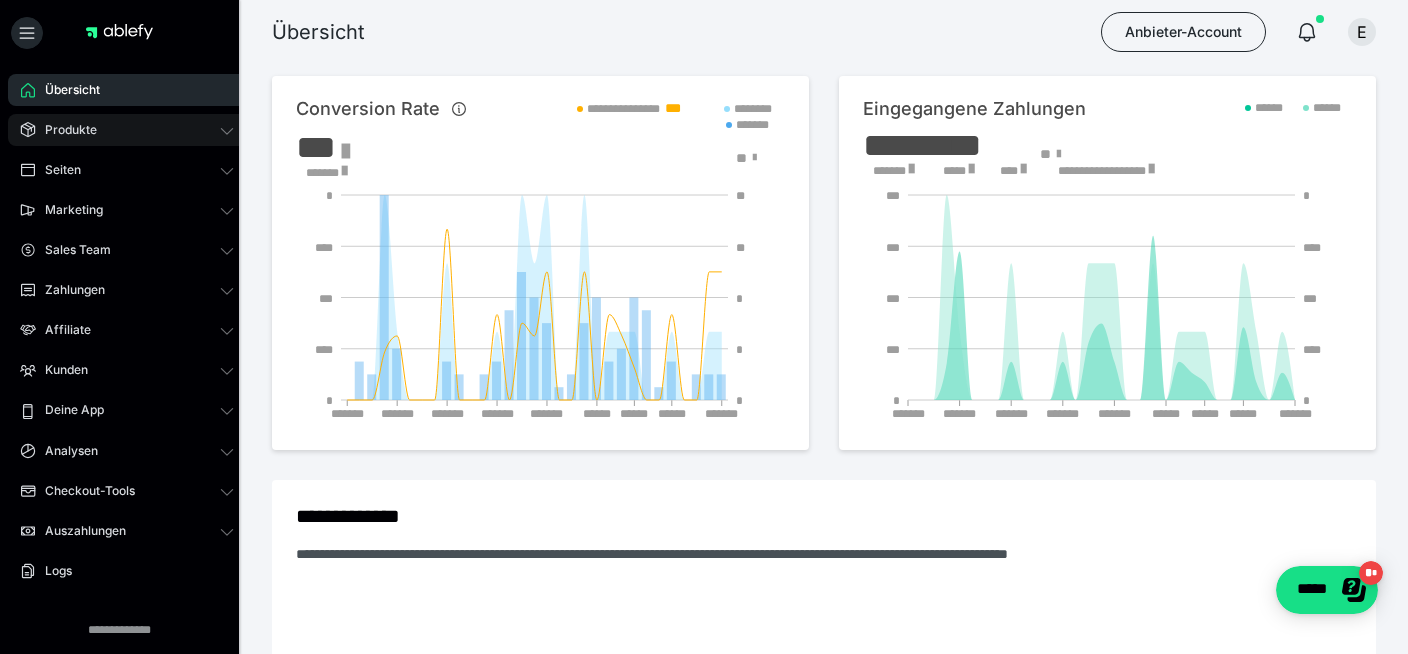 click on "Produkte" at bounding box center (127, 130) 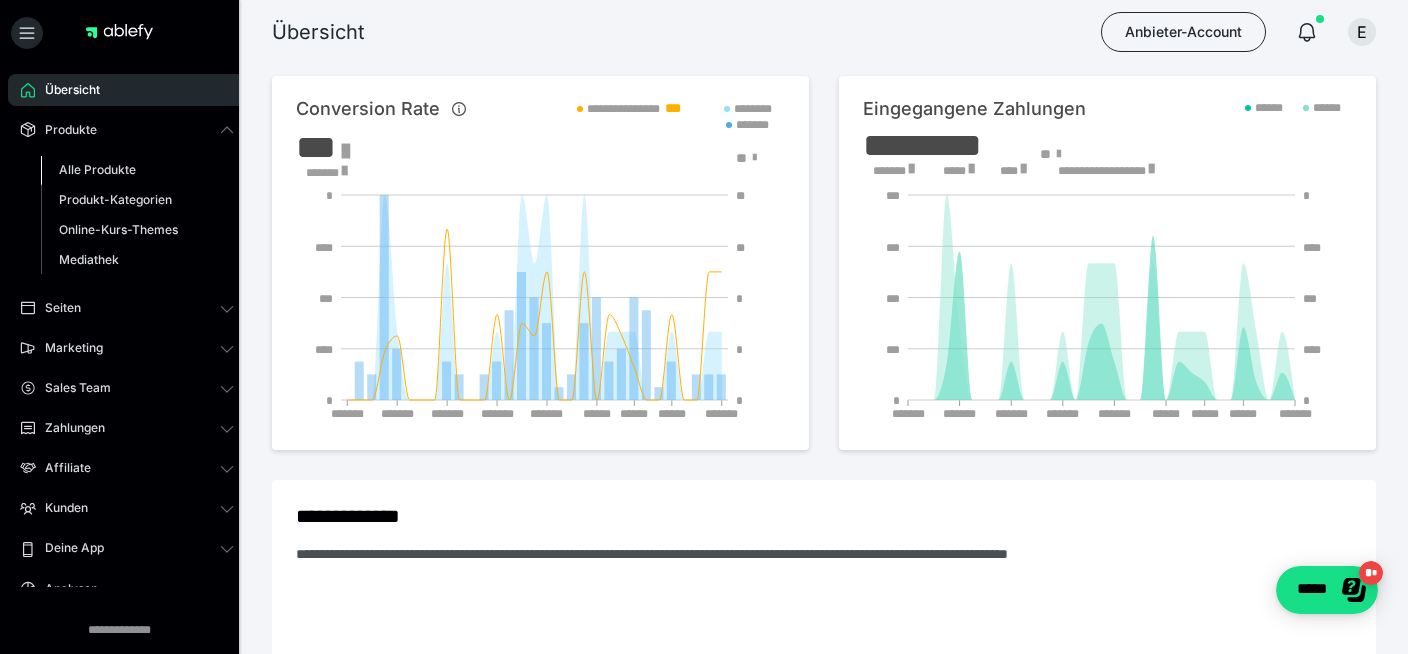 click on "Alle Produkte" at bounding box center (97, 169) 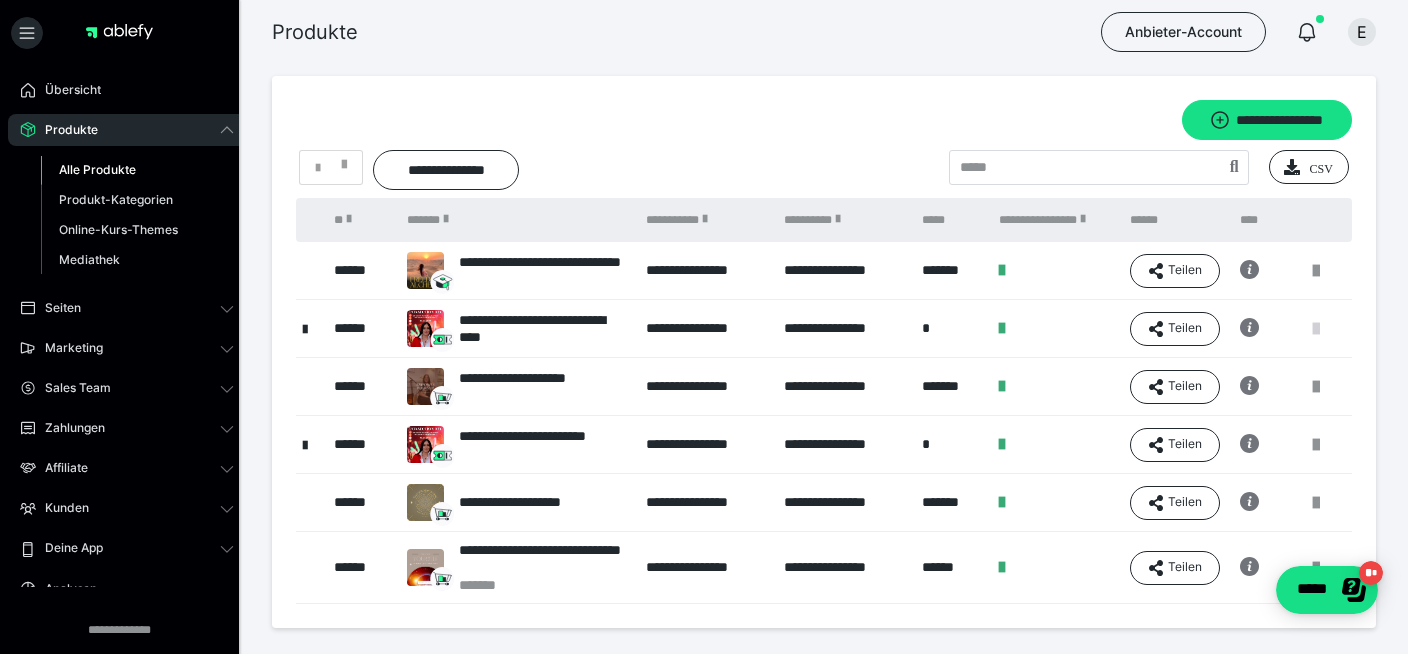 click at bounding box center (1316, 329) 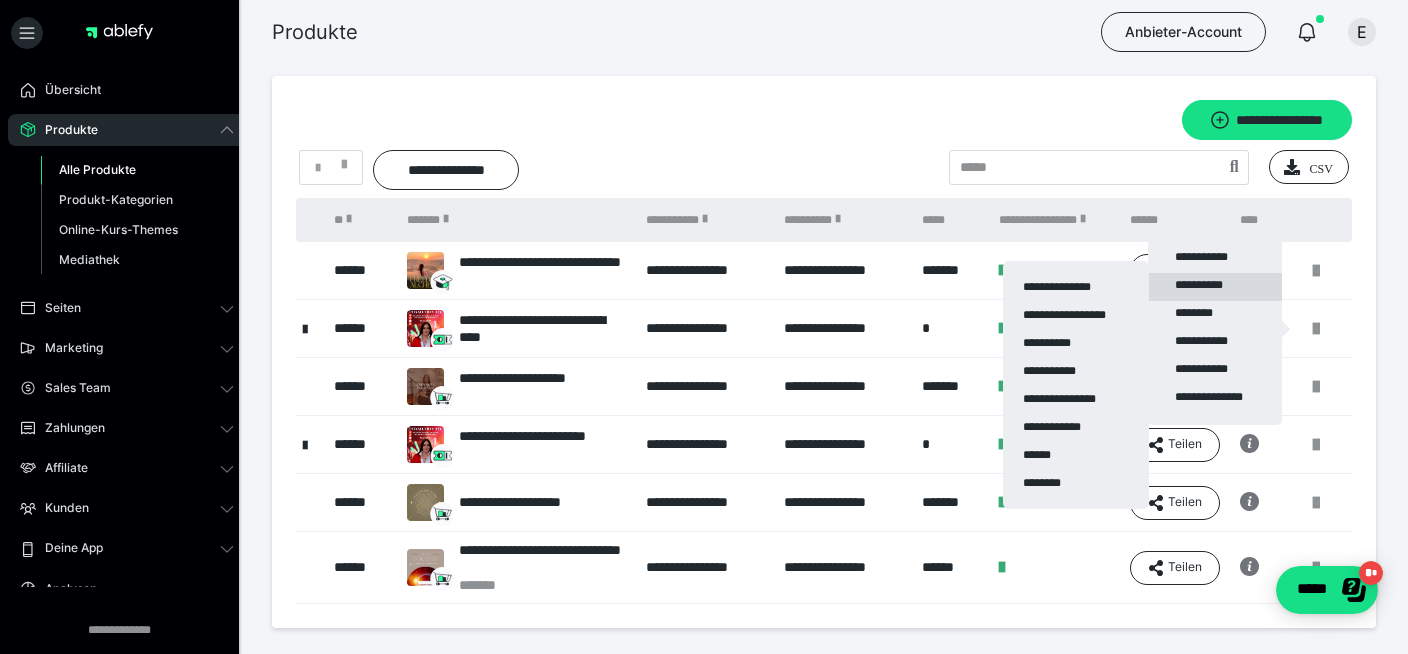 click on "**********" at bounding box center [1215, 287] 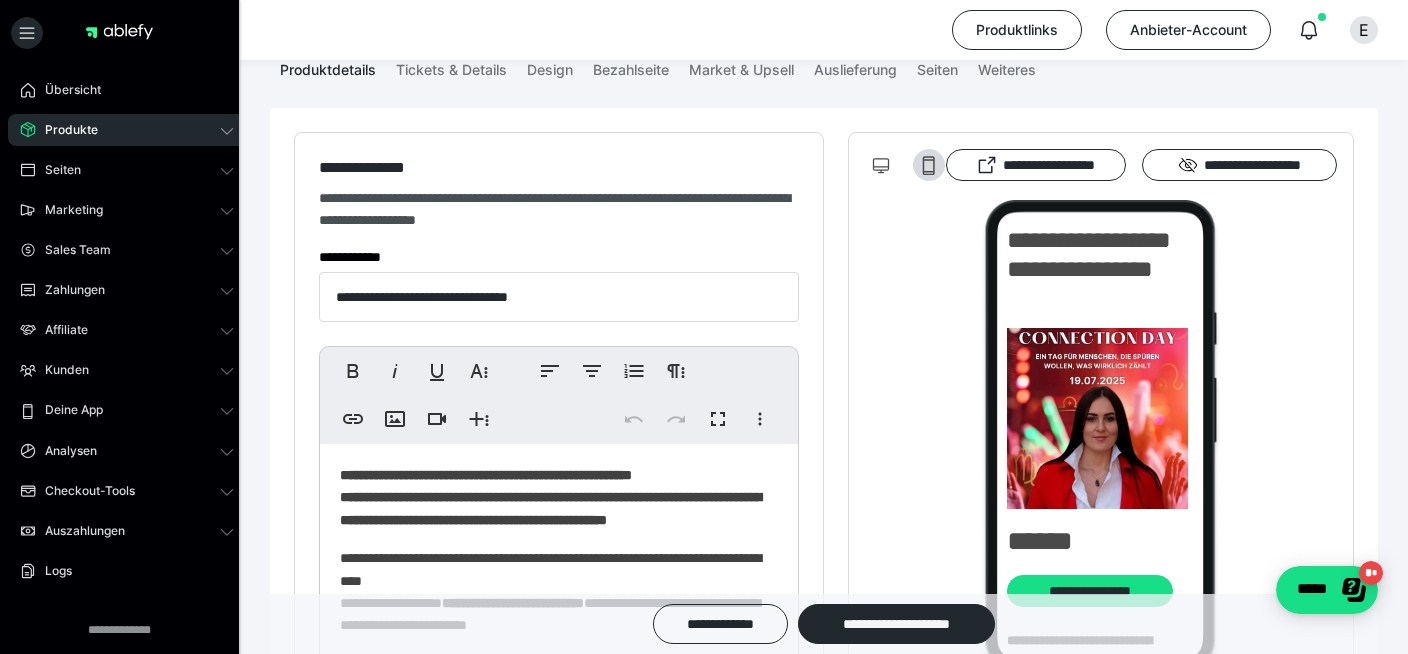 scroll, scrollTop: 0, scrollLeft: 0, axis: both 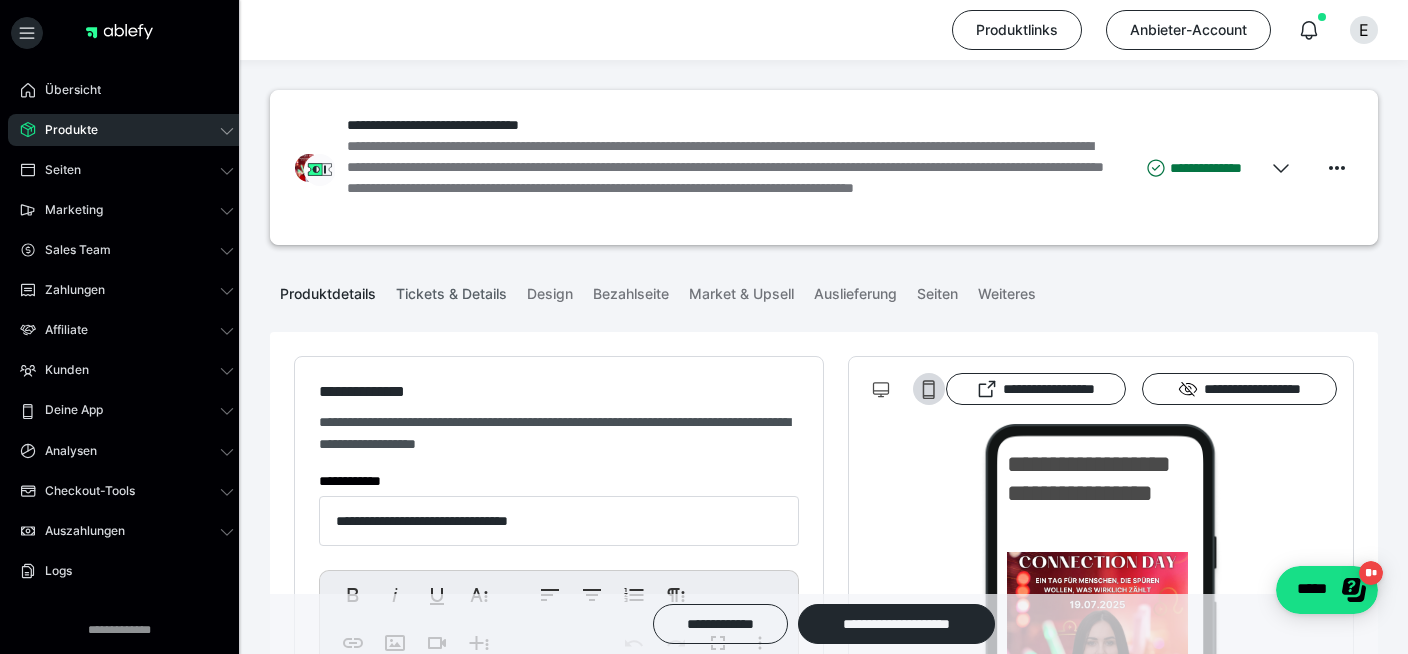 click on "Tickets & Details" at bounding box center (451, 290) 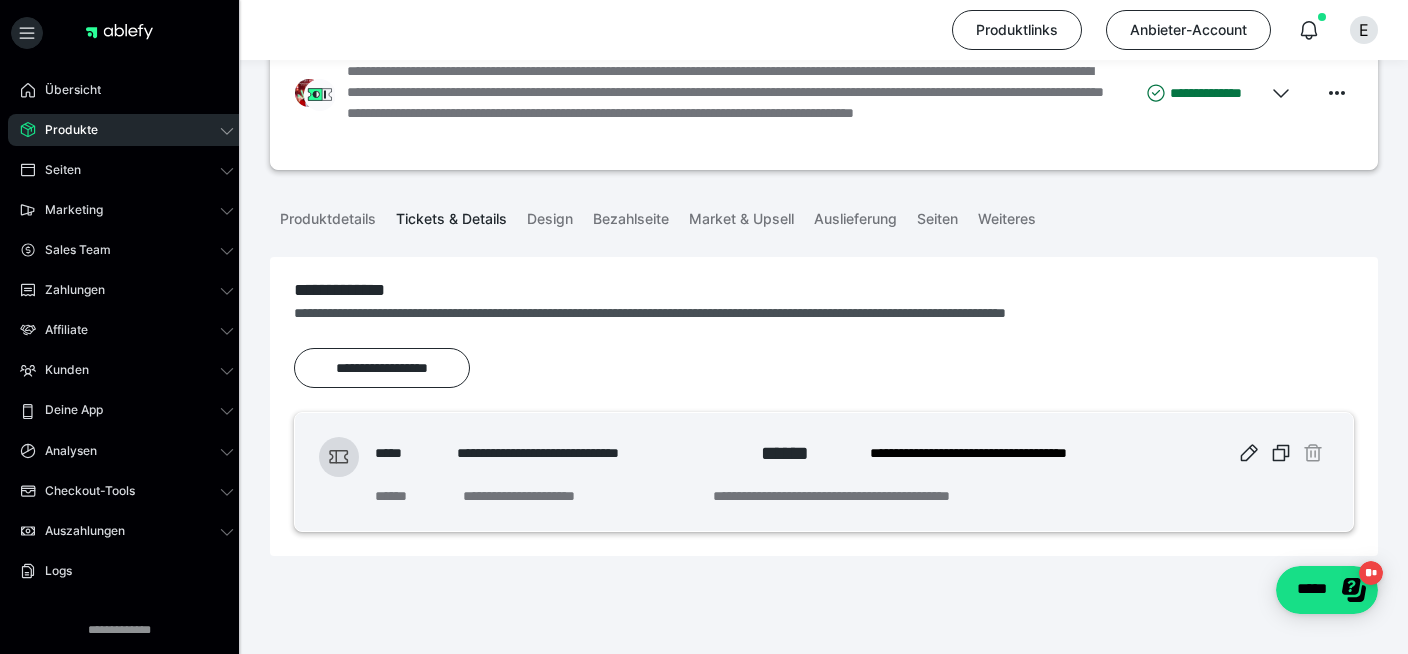 scroll, scrollTop: 100, scrollLeft: 0, axis: vertical 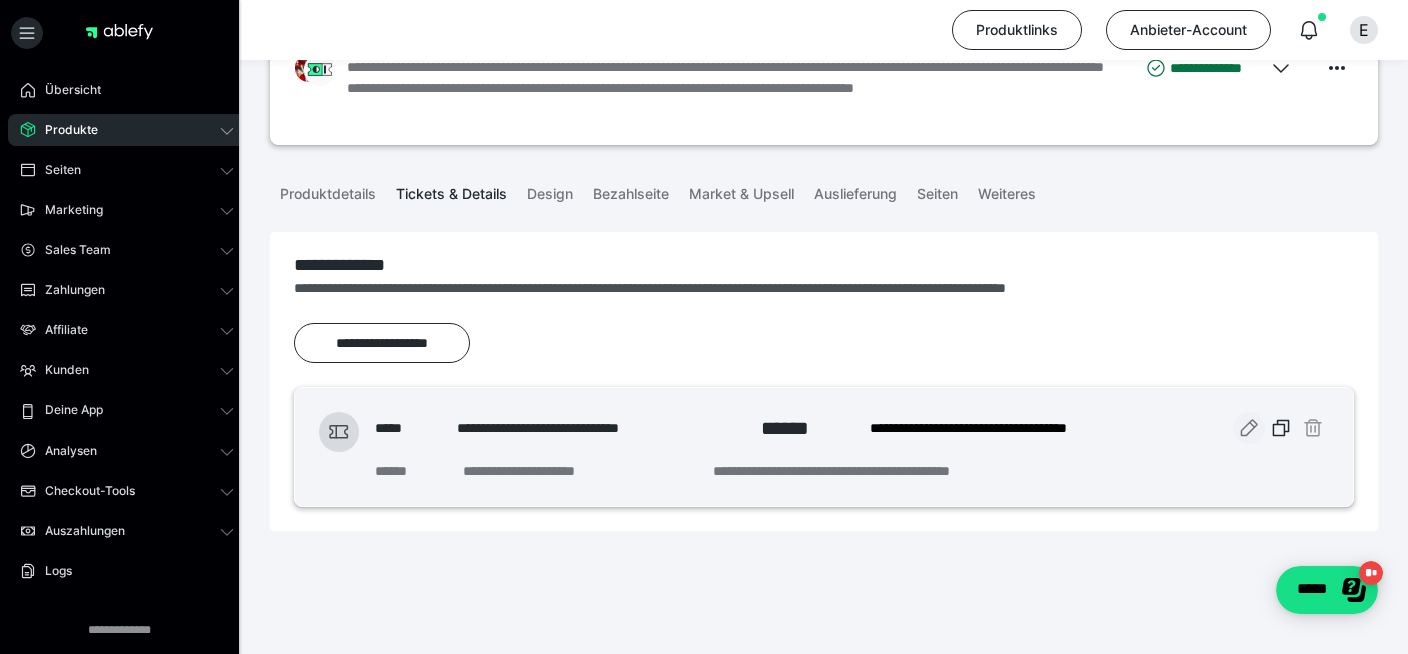 click 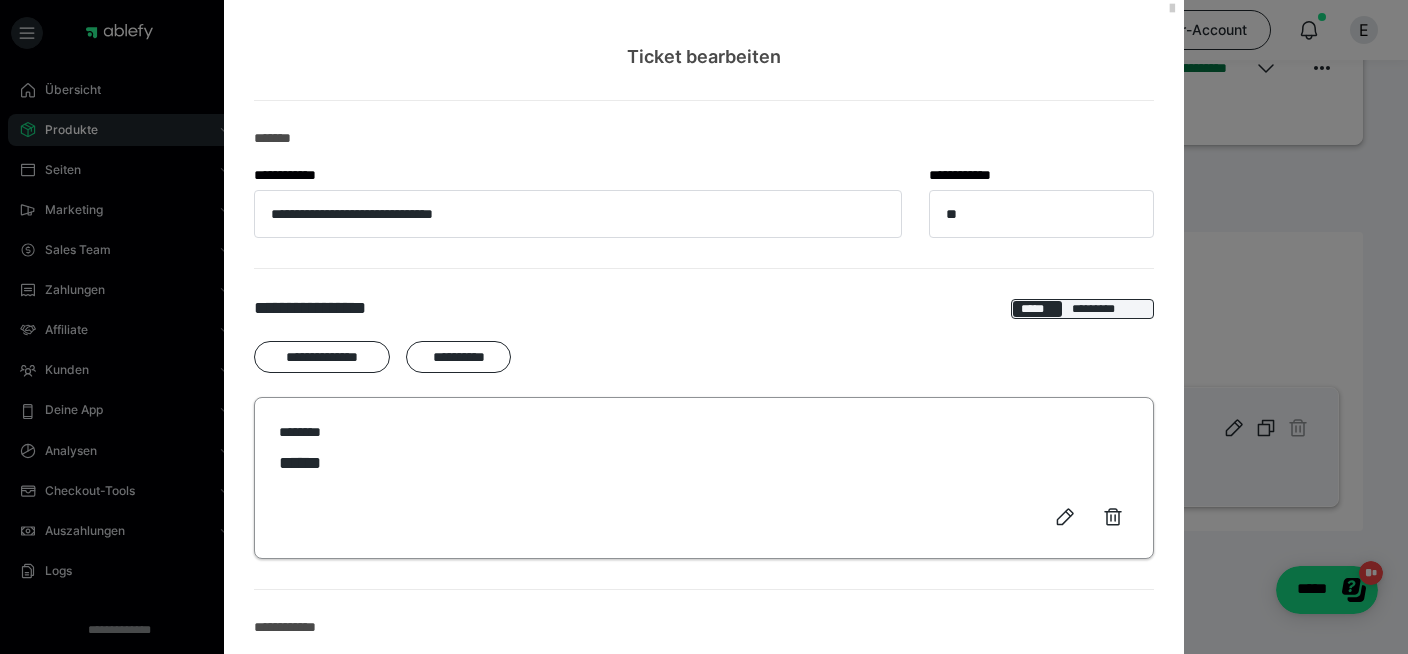 scroll, scrollTop: 53, scrollLeft: 0, axis: vertical 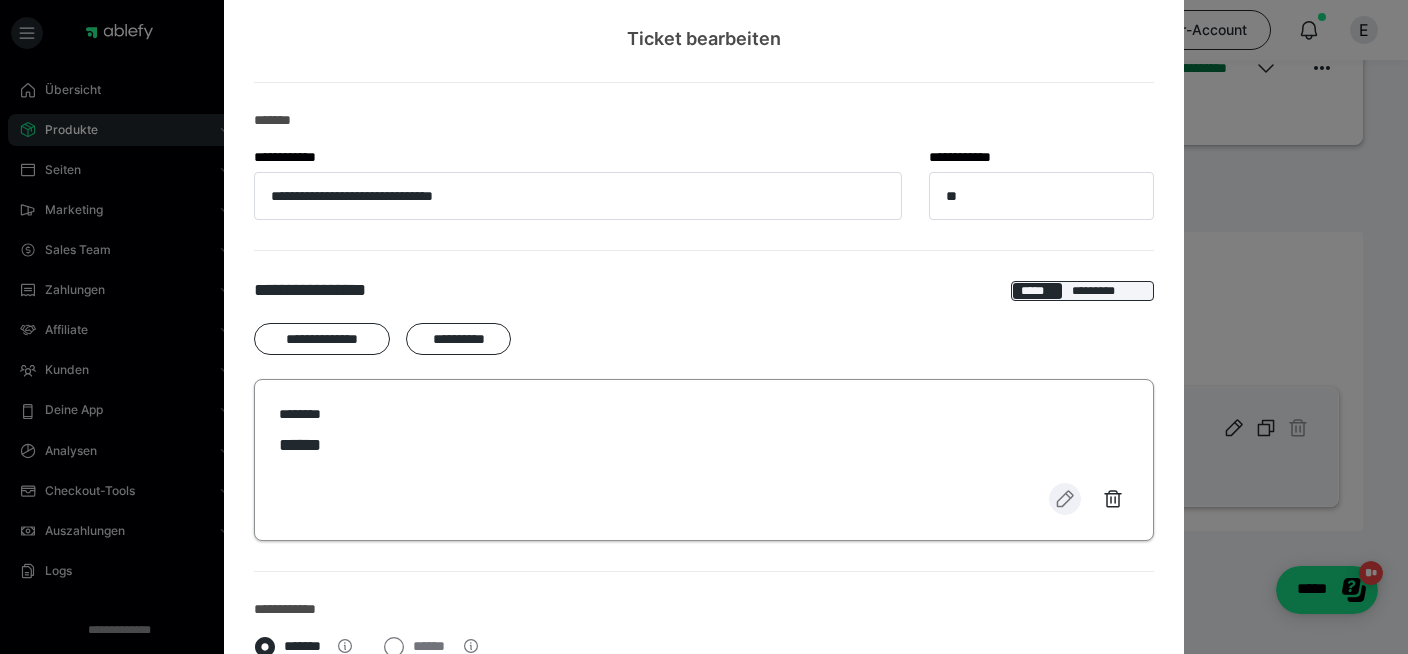 click 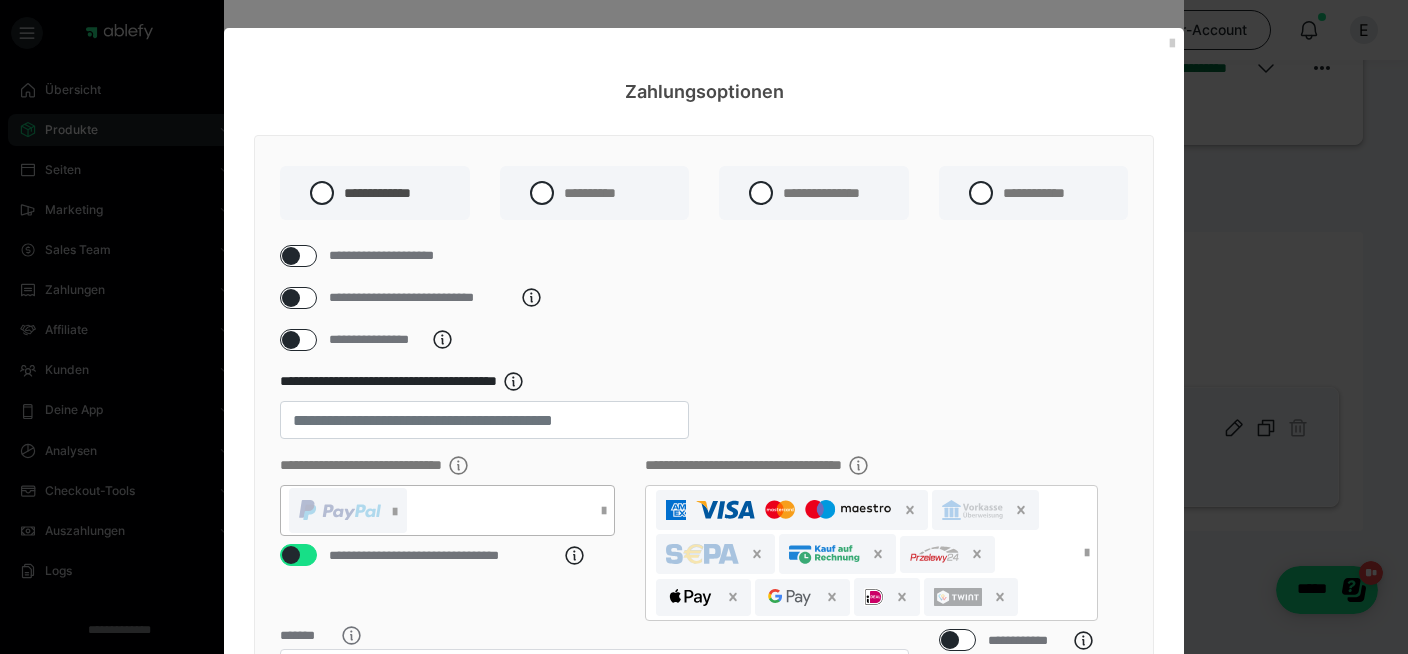 scroll, scrollTop: 399, scrollLeft: 0, axis: vertical 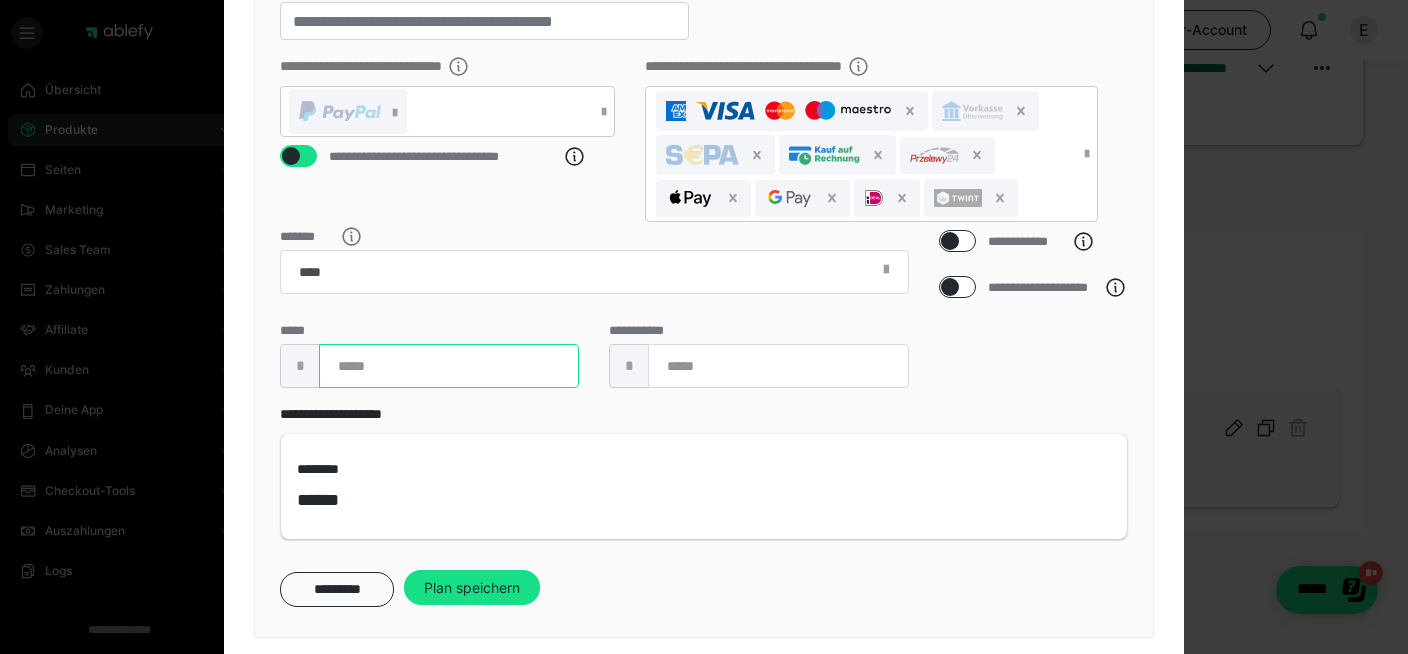 click on "**" at bounding box center (449, 366) 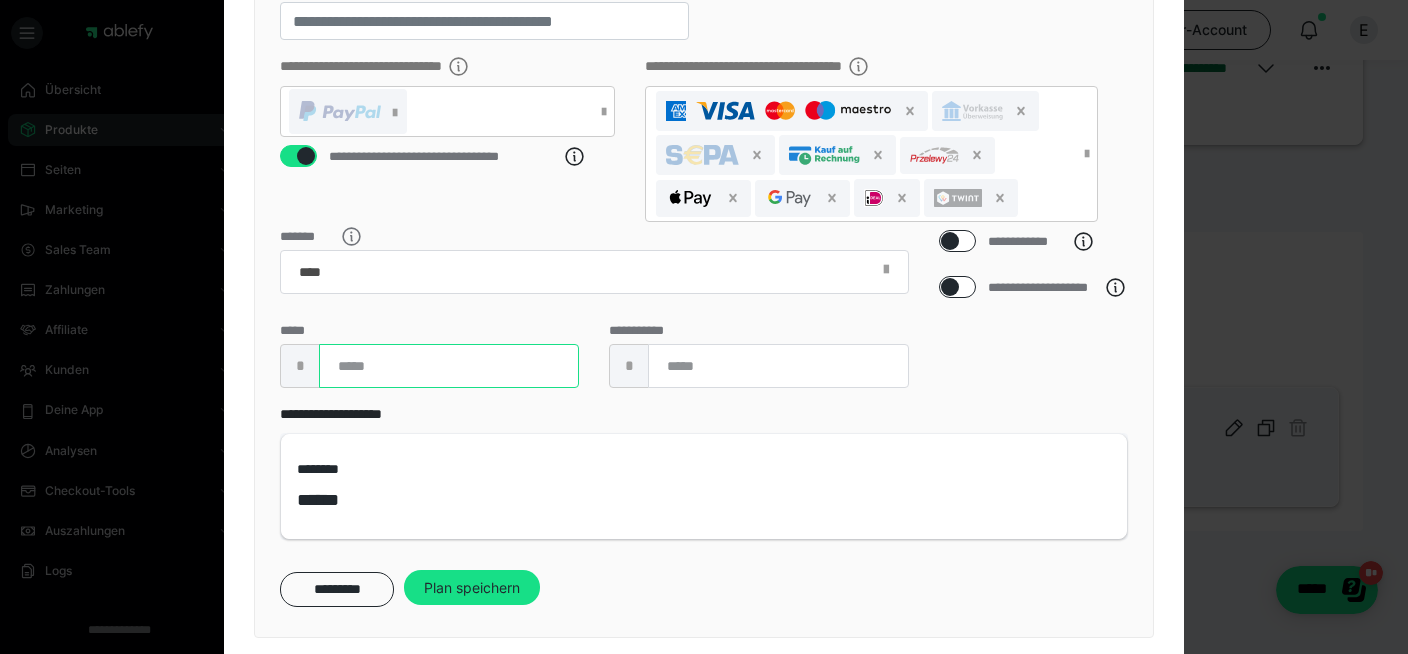 type on "*" 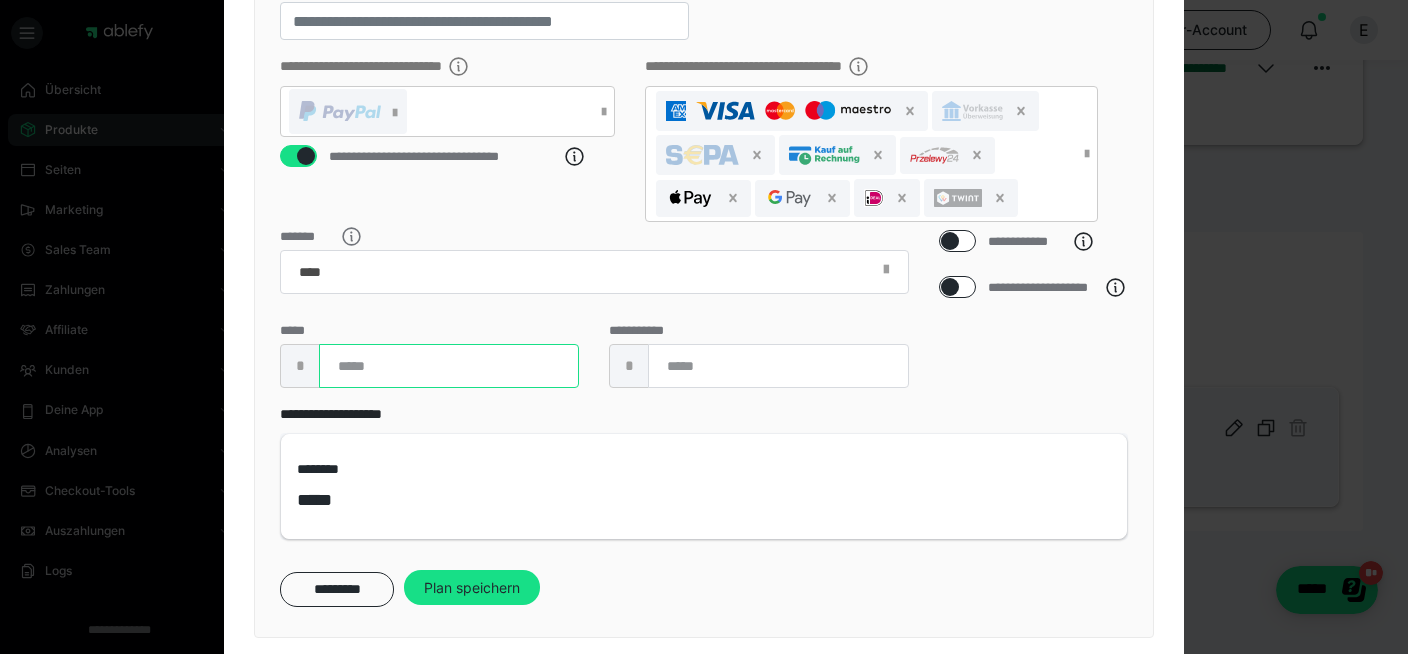 type on "**" 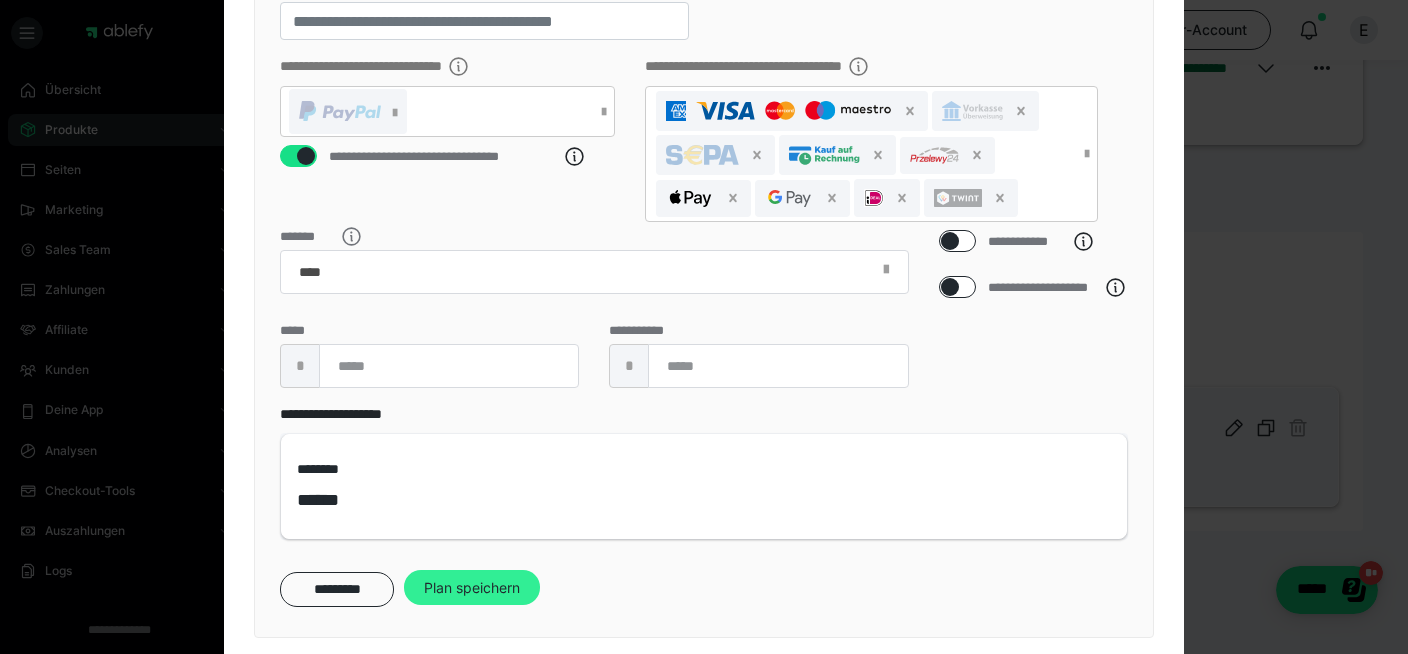 click on "Plan speichern" at bounding box center [472, 588] 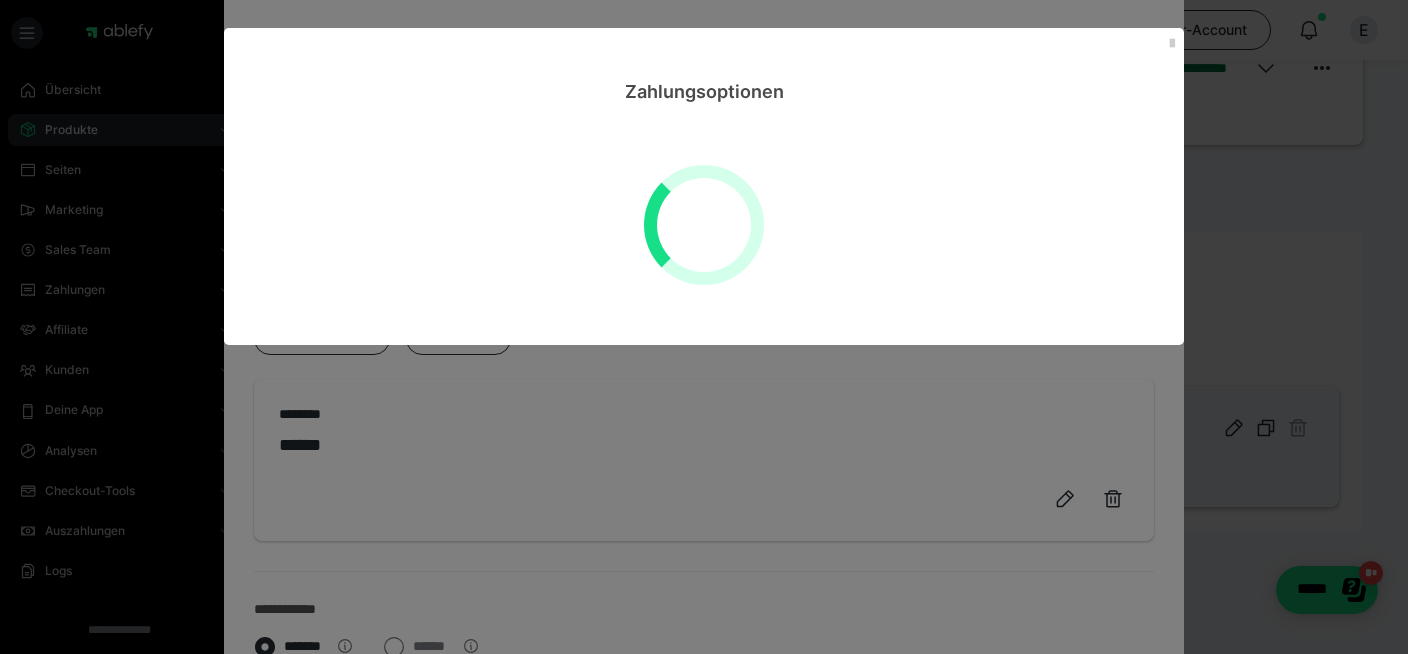 scroll, scrollTop: 0, scrollLeft: 0, axis: both 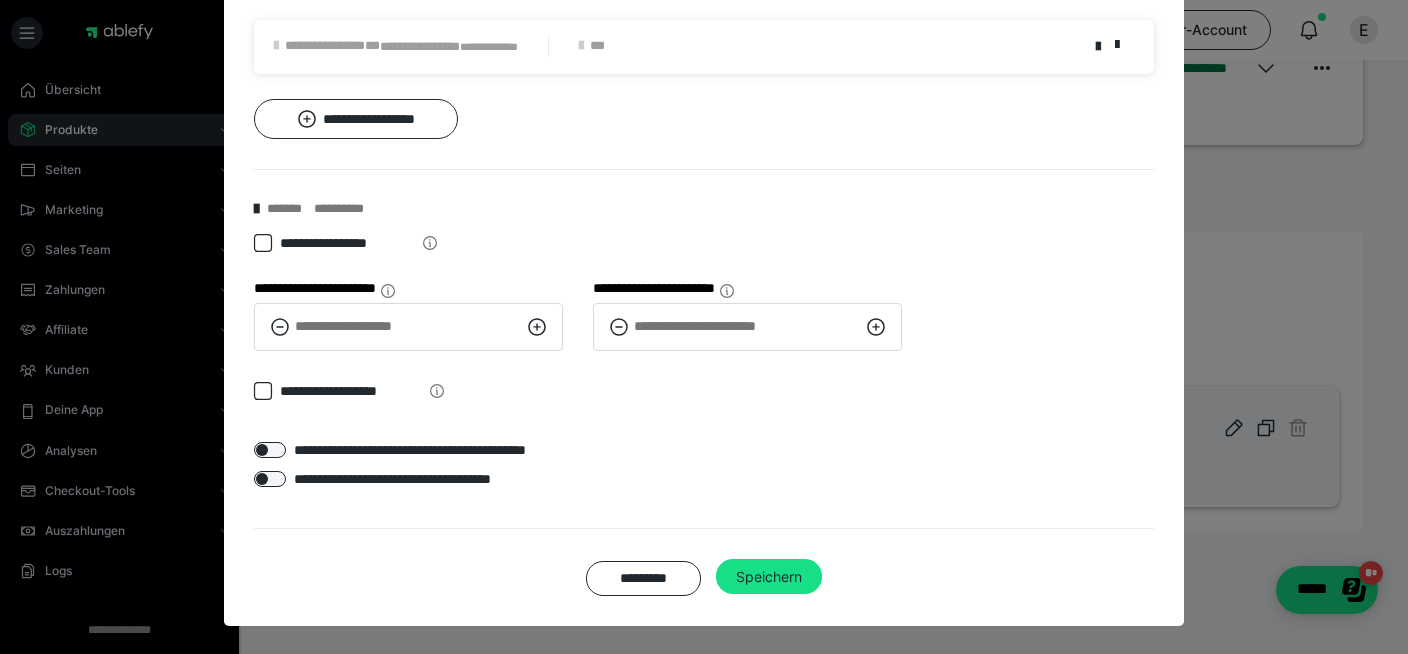 click on "Speichern" at bounding box center (769, 577) 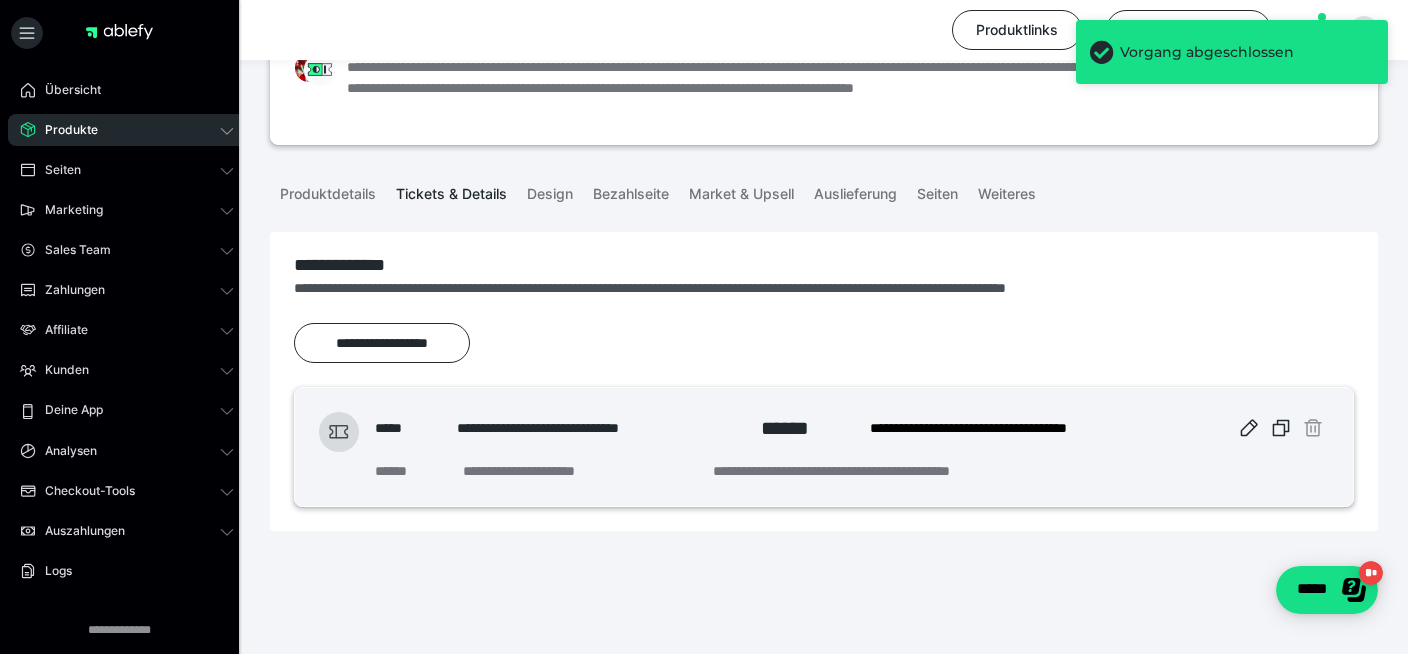 click on "Produkte" at bounding box center (64, 130) 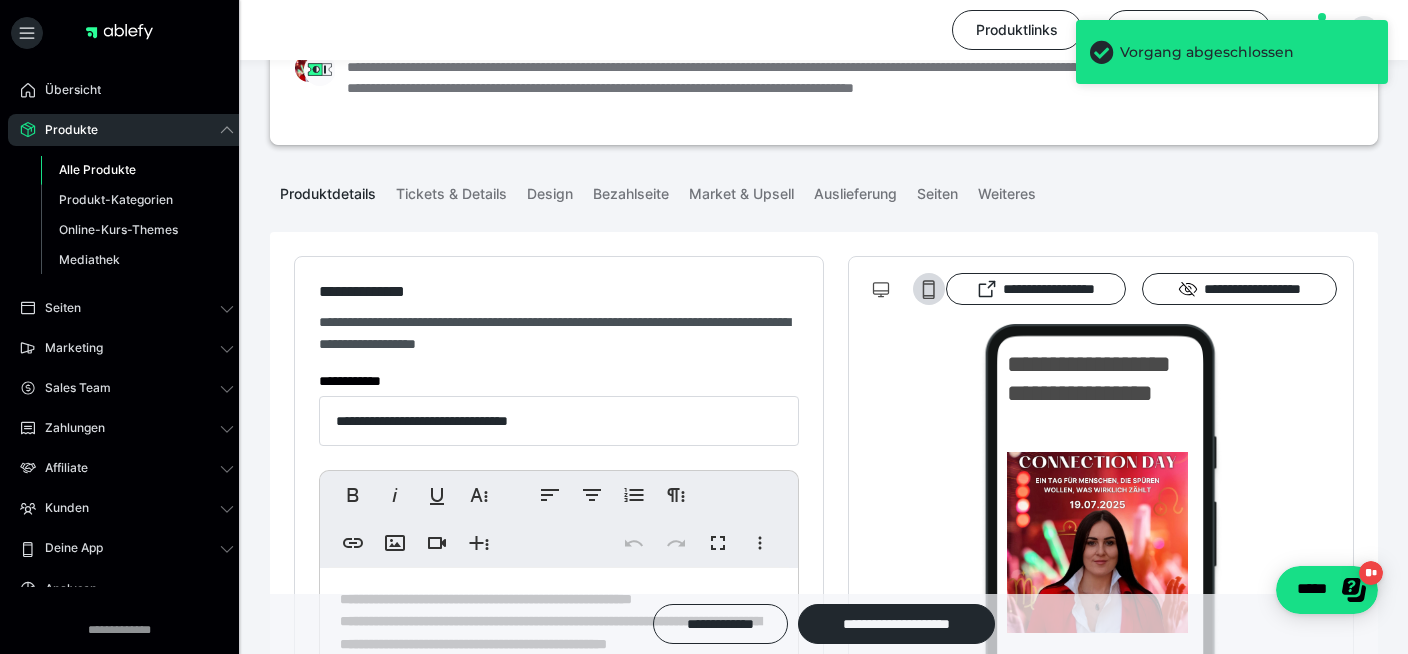 click on "Alle Produkte" at bounding box center (97, 169) 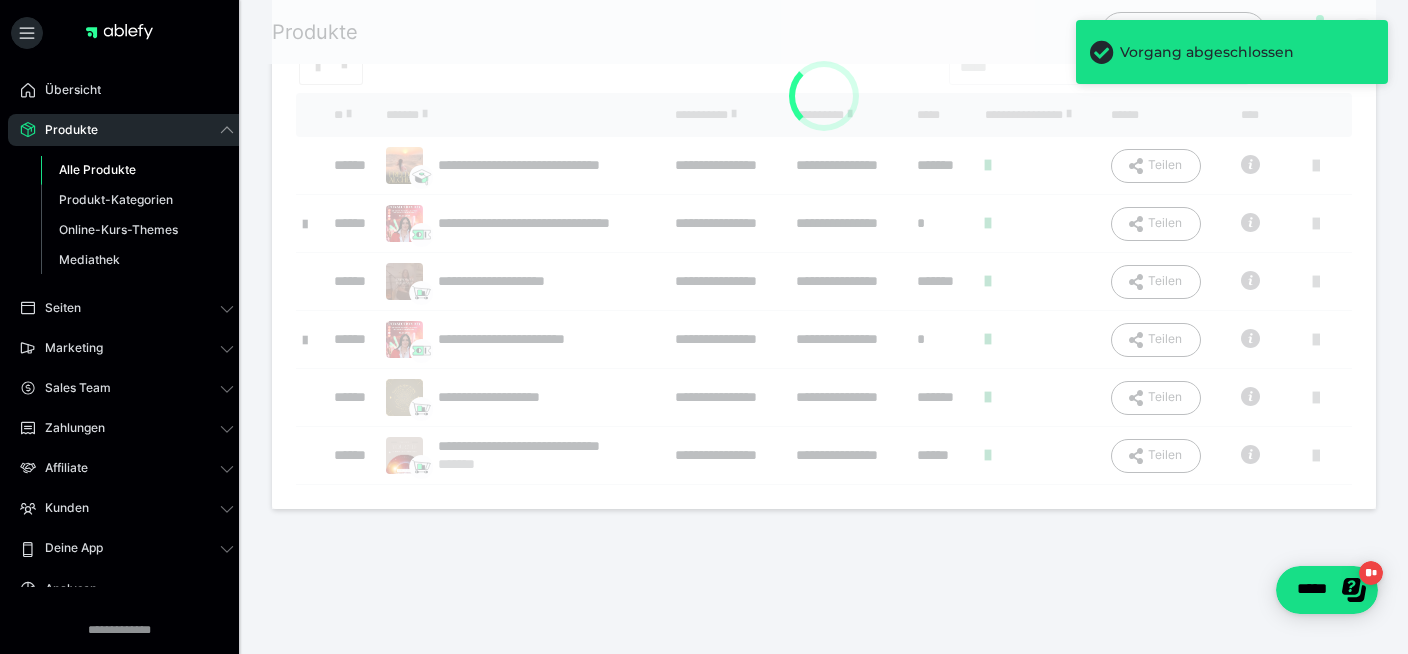scroll, scrollTop: 0, scrollLeft: 0, axis: both 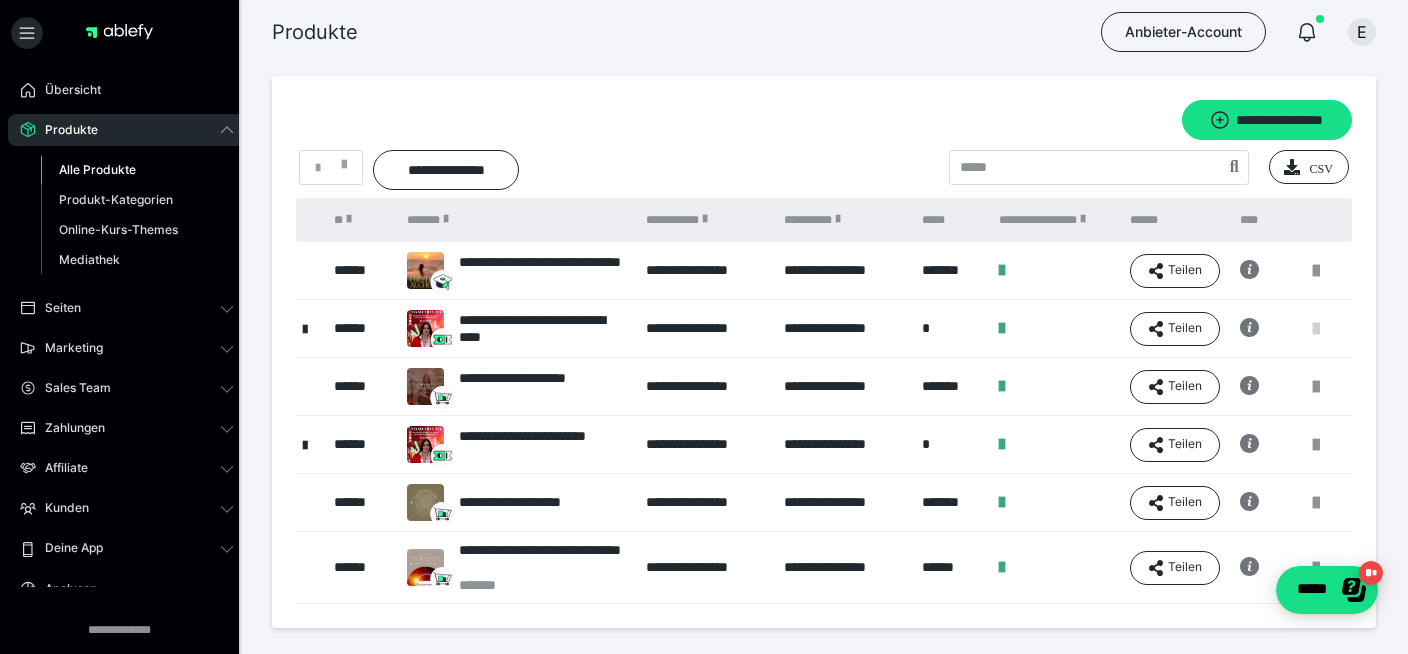 click at bounding box center (1316, 329) 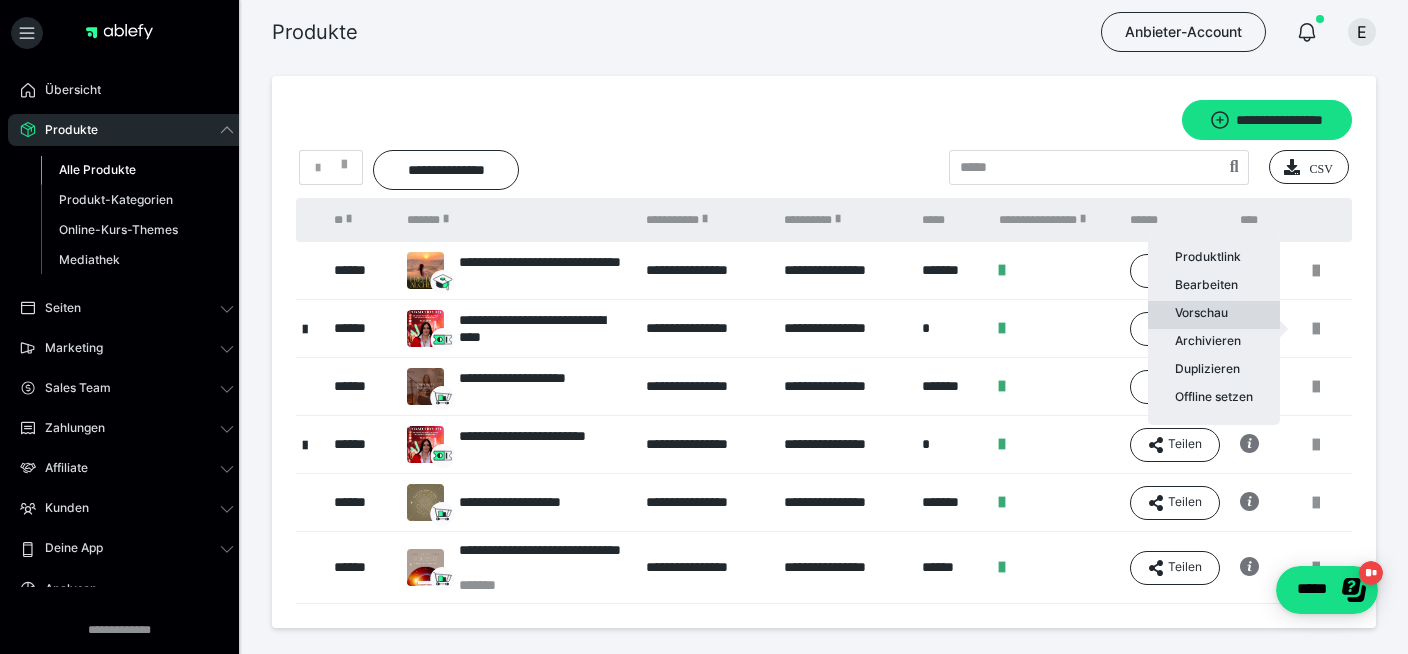 click on "Vorschau" at bounding box center [1214, 315] 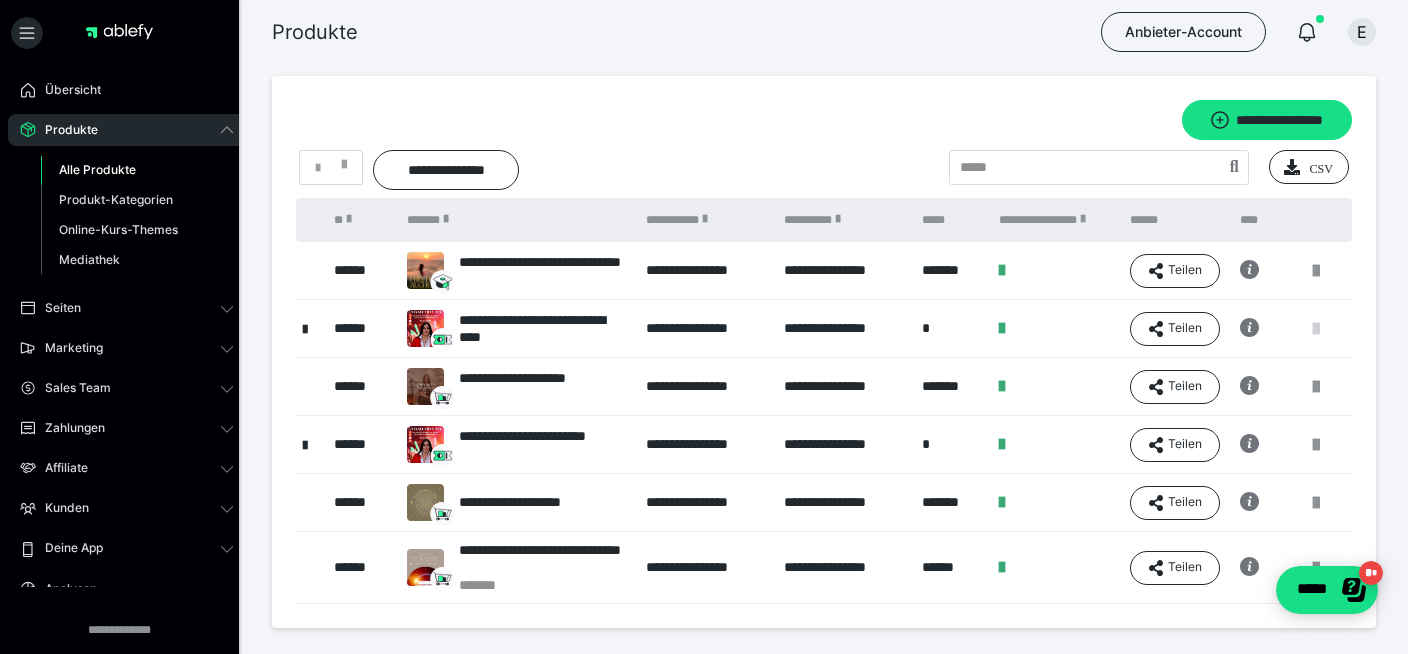 click at bounding box center [1316, 329] 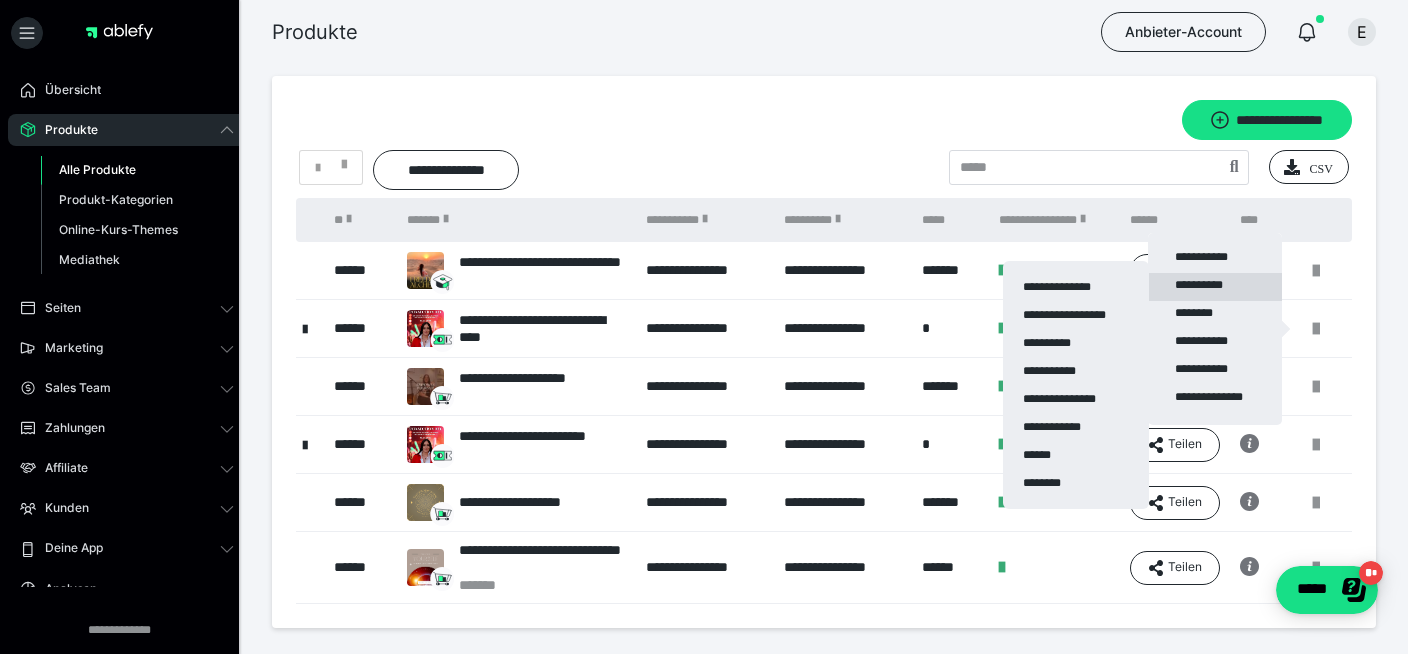 click on "**********" at bounding box center (1215, 287) 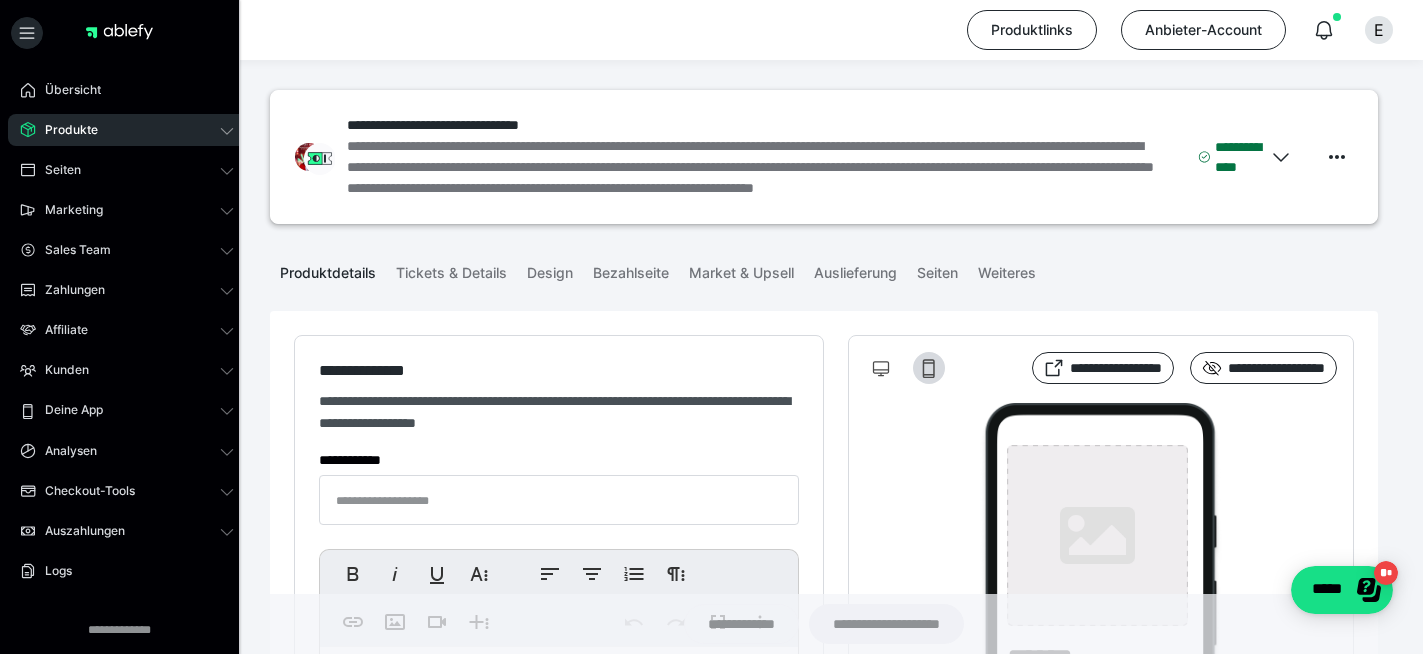 type on "**********" 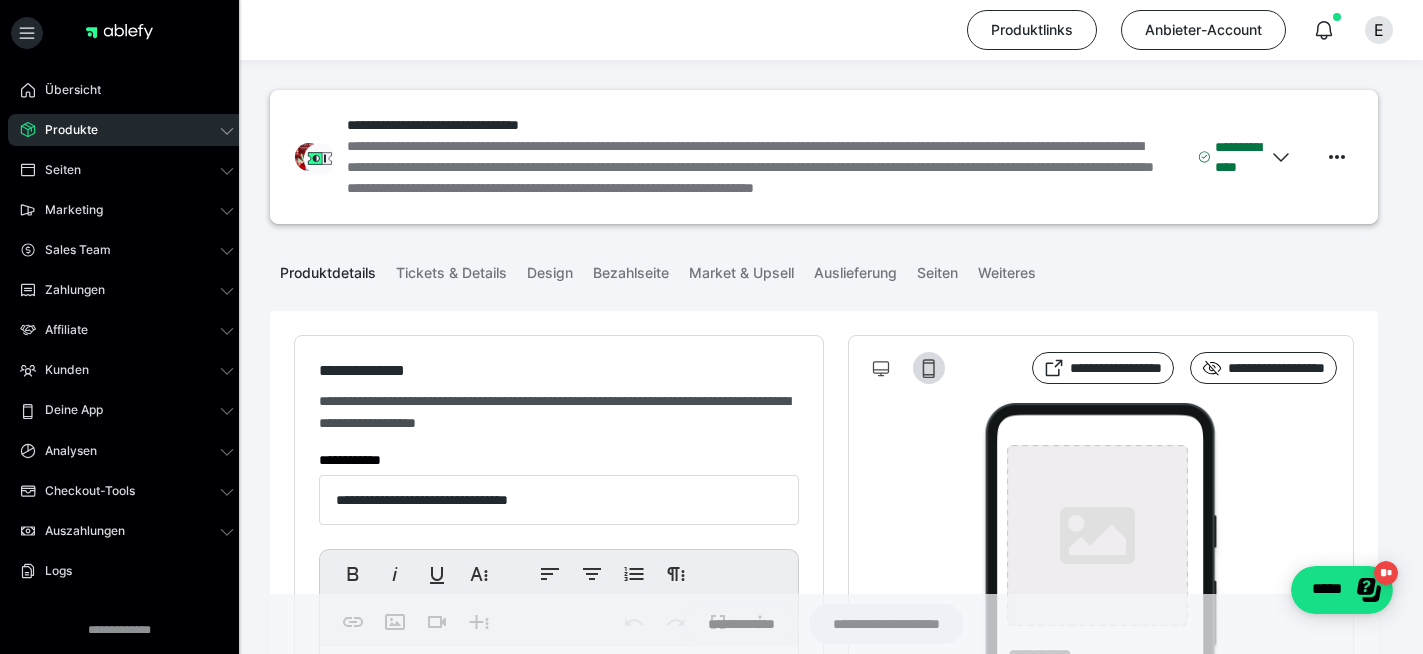 type on "**********" 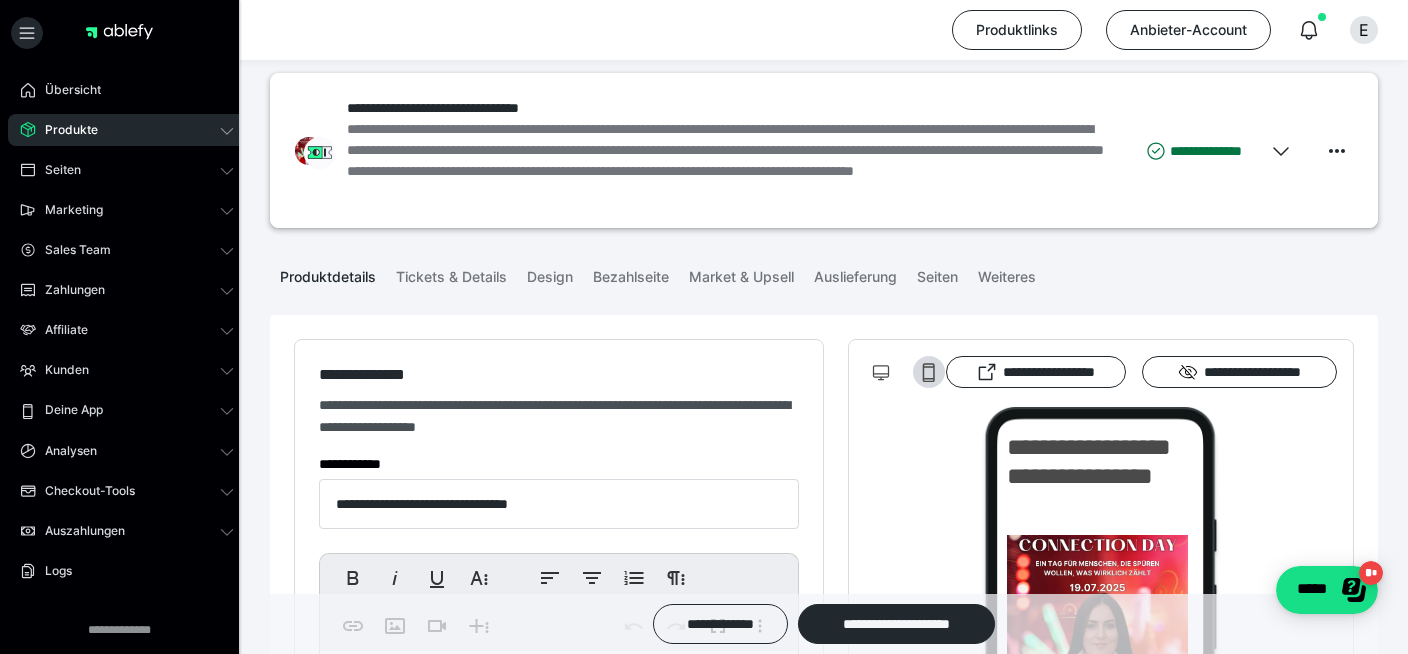 scroll, scrollTop: 0, scrollLeft: 0, axis: both 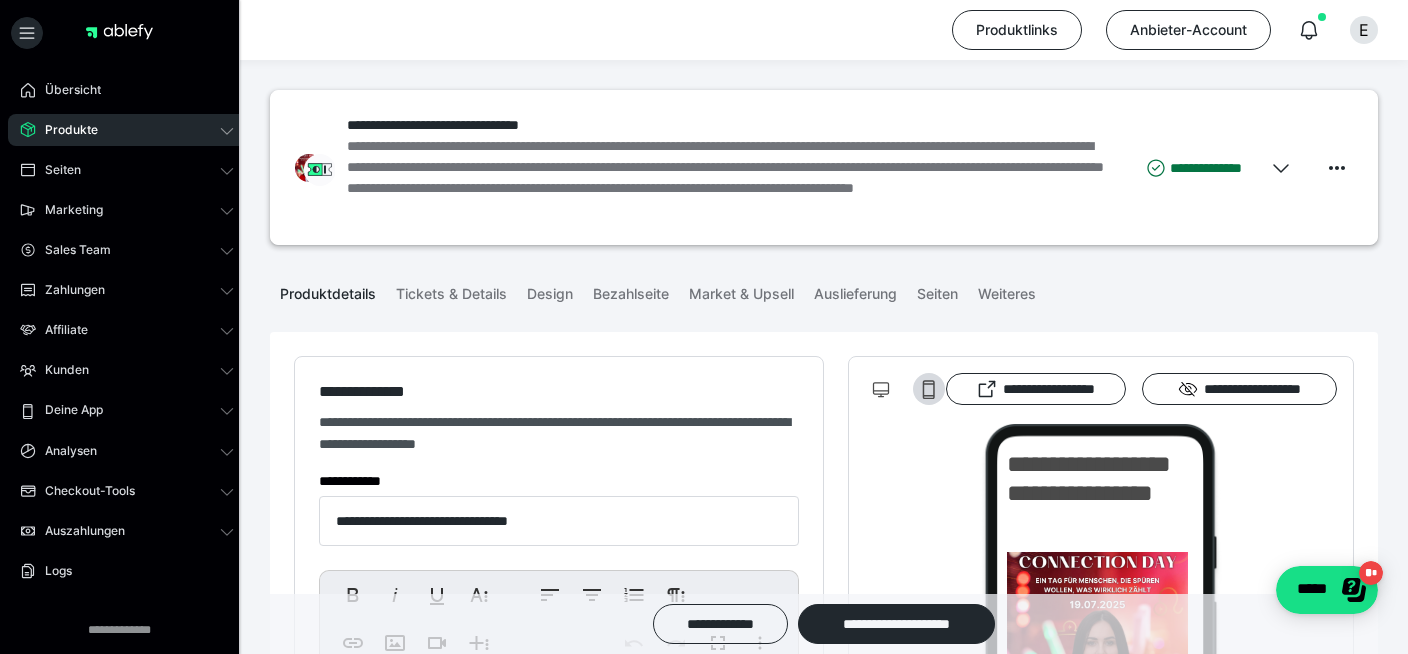 click on "Produkte" at bounding box center [64, 130] 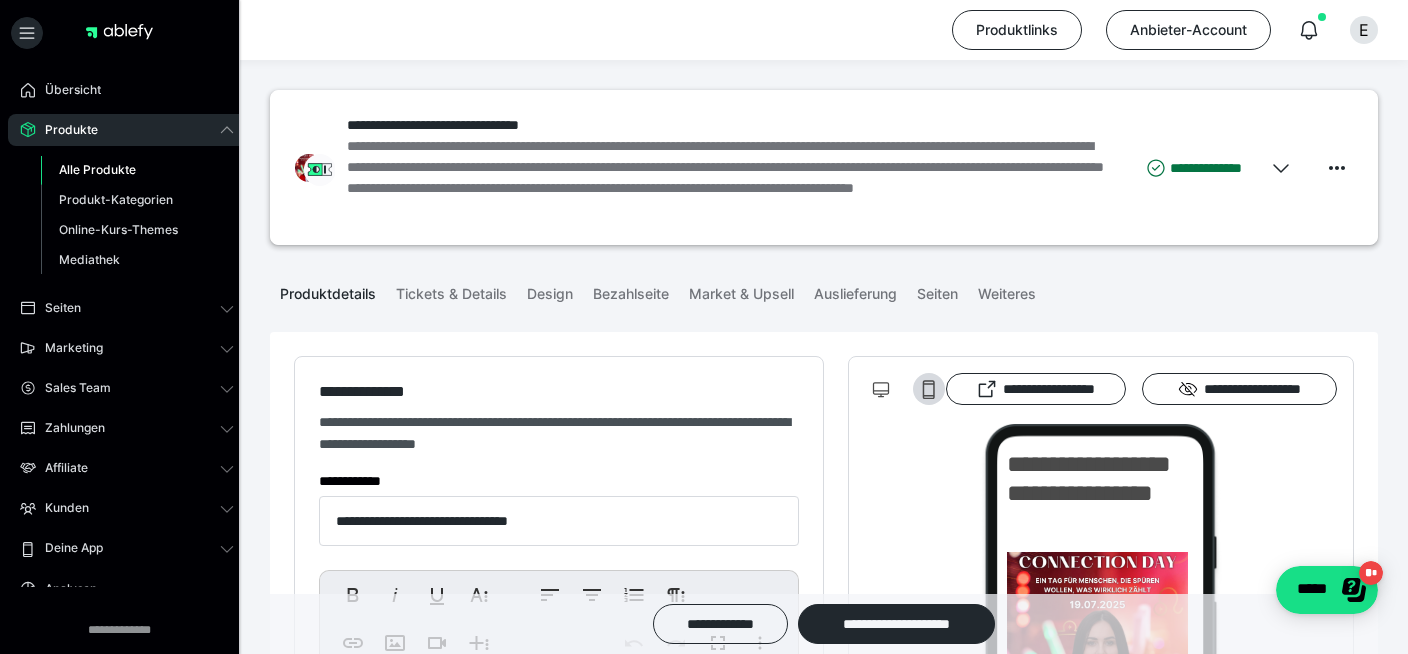 click on "Alle Produkte" at bounding box center (97, 169) 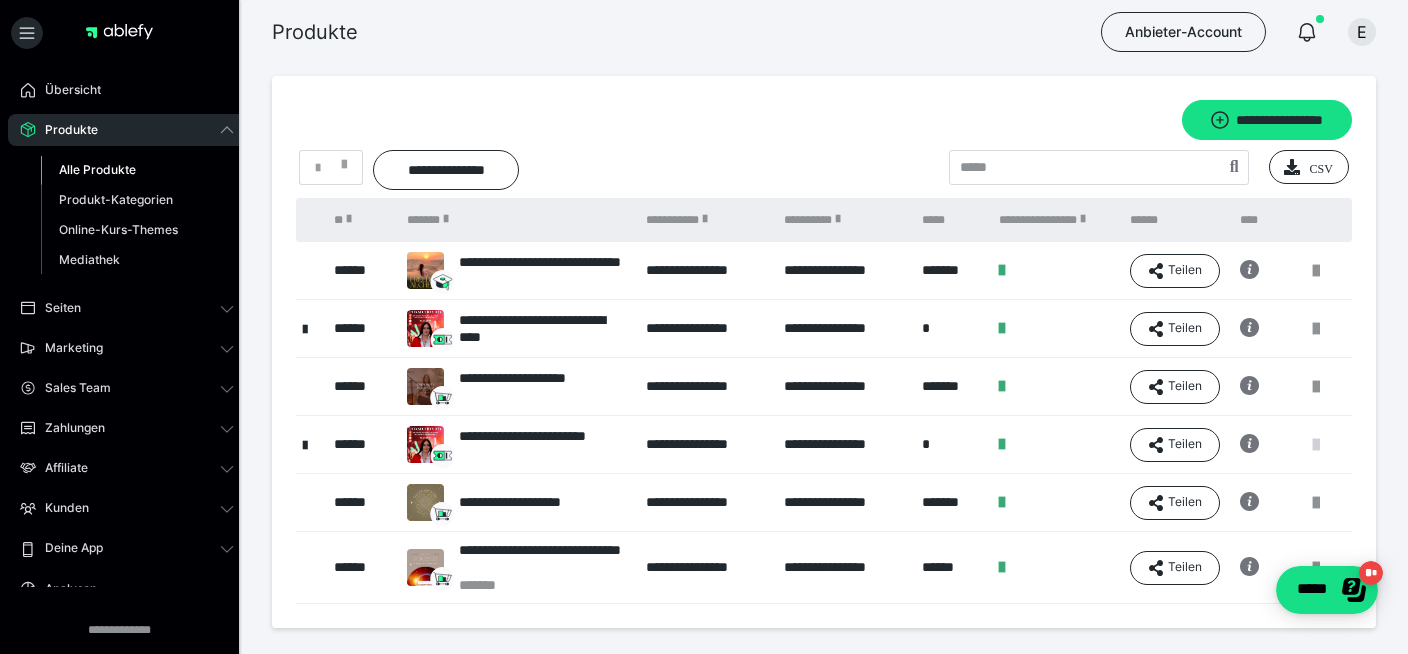 click at bounding box center (1316, 445) 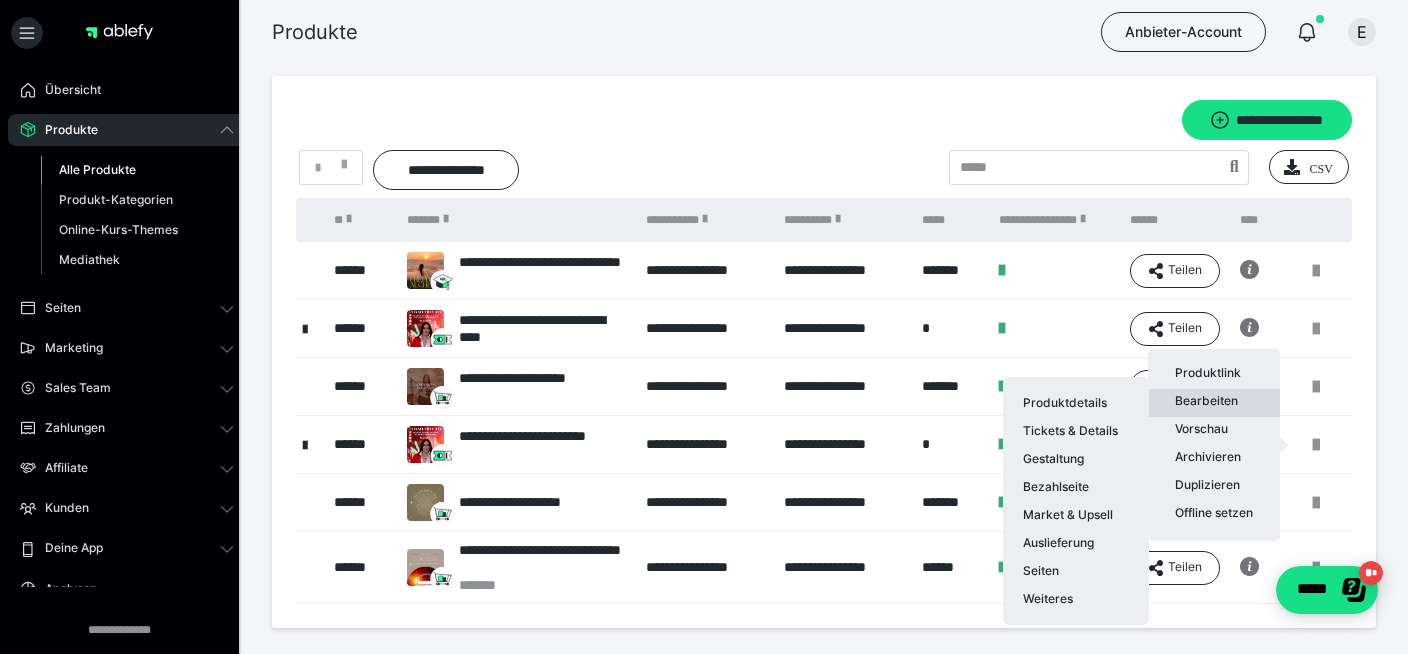 click on "Bearbeiten Produktdetails Tickets & Details Gestaltung Bezahlseite Market & Upsell Auslieferung Seiten Weiteres" at bounding box center [1214, 403] 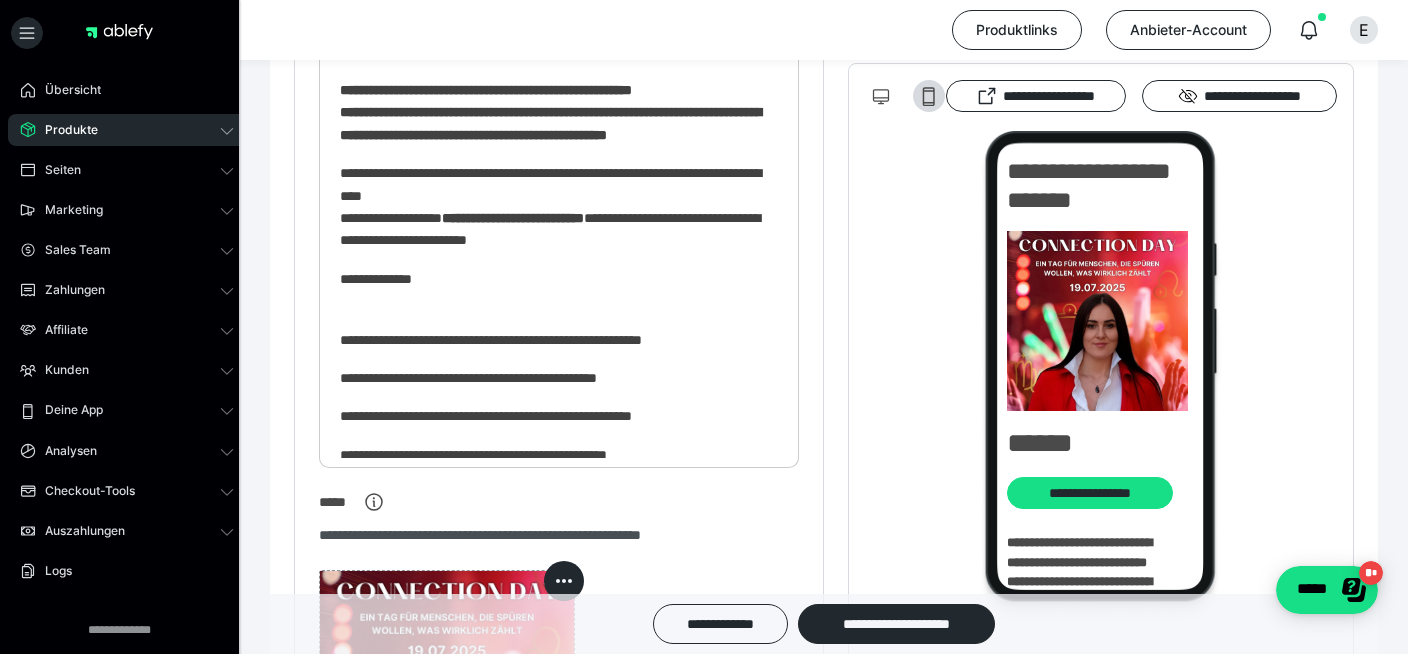 scroll, scrollTop: 0, scrollLeft: 0, axis: both 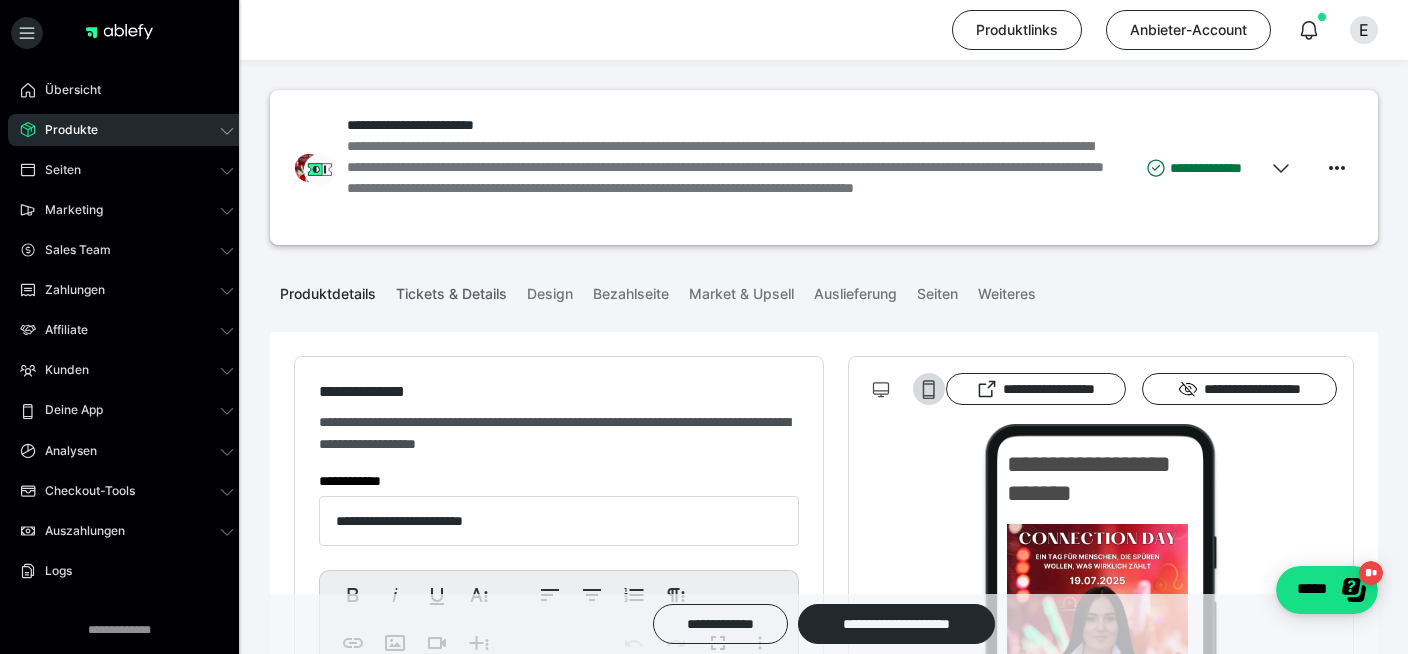 click on "Tickets & Details" at bounding box center [451, 290] 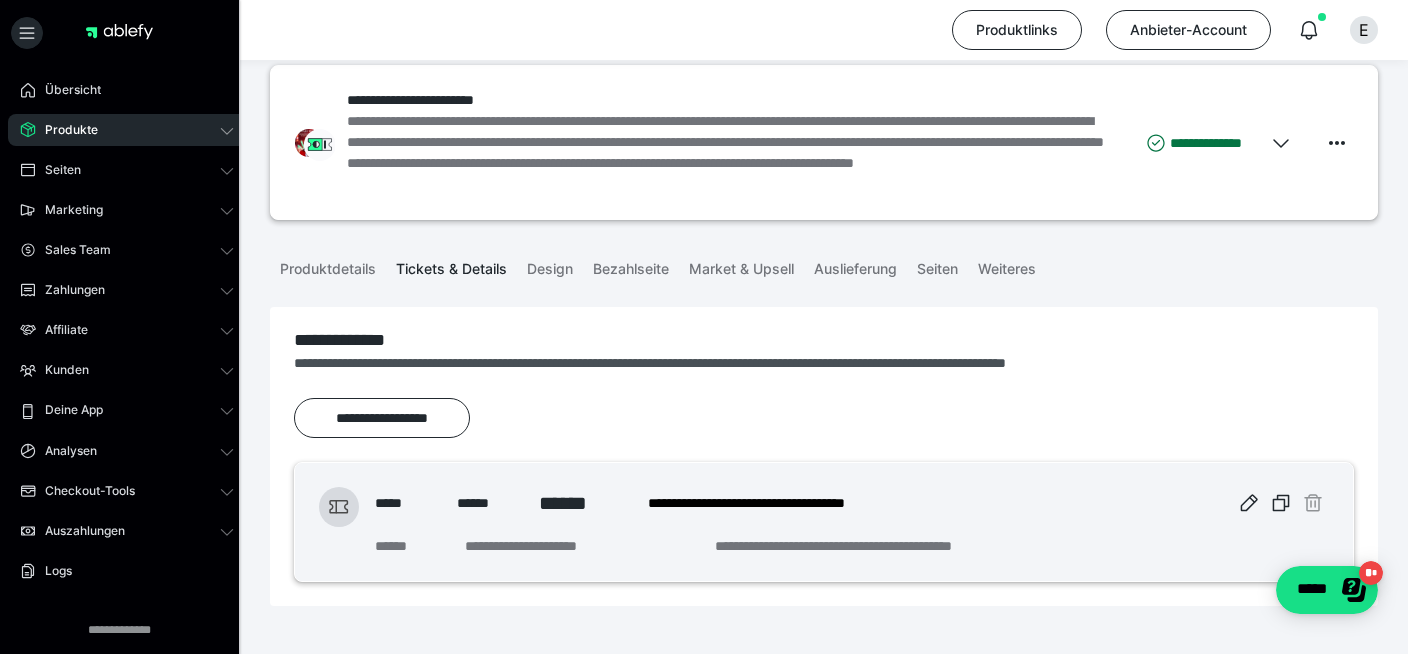 scroll, scrollTop: 38, scrollLeft: 0, axis: vertical 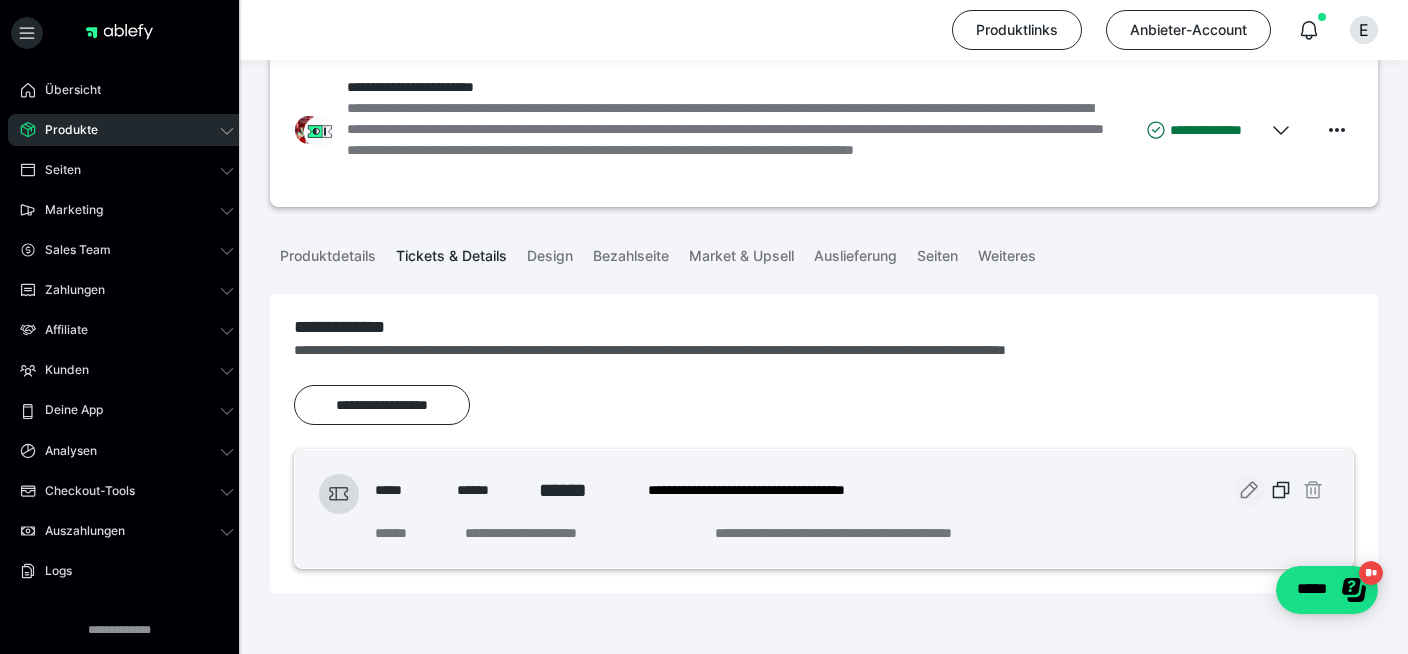 click 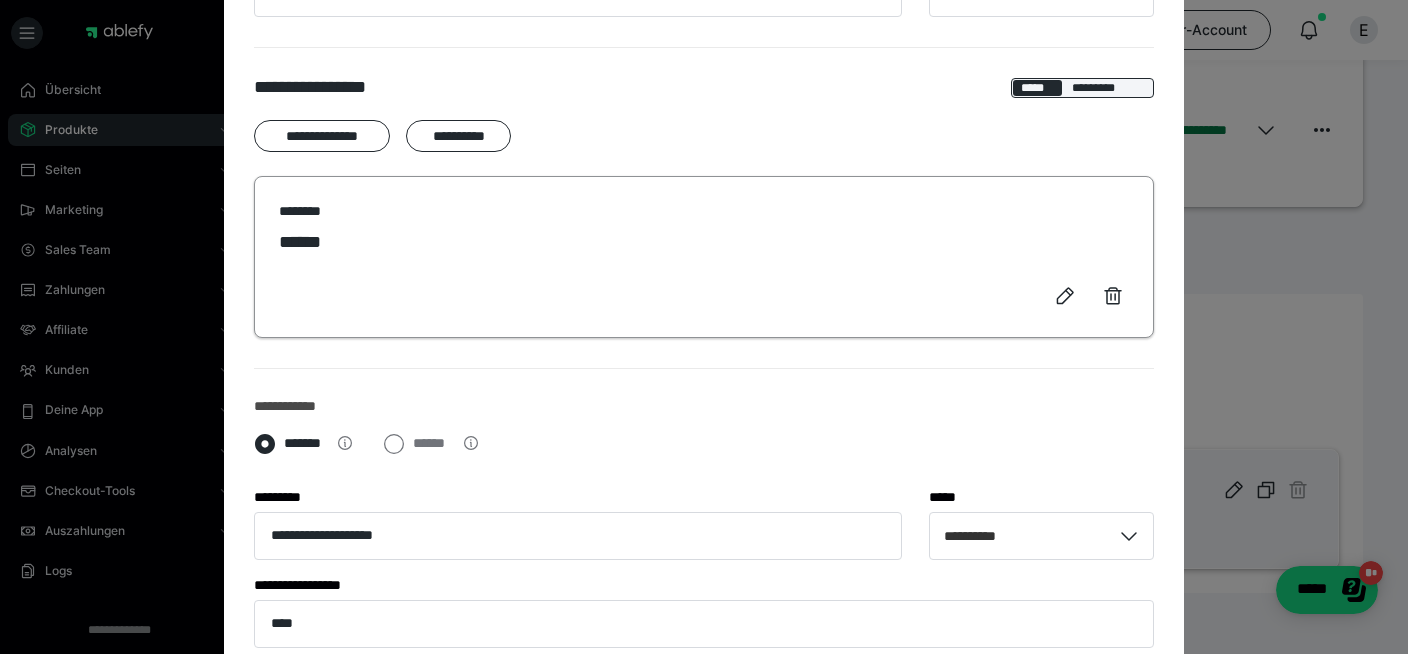 scroll, scrollTop: 207, scrollLeft: 0, axis: vertical 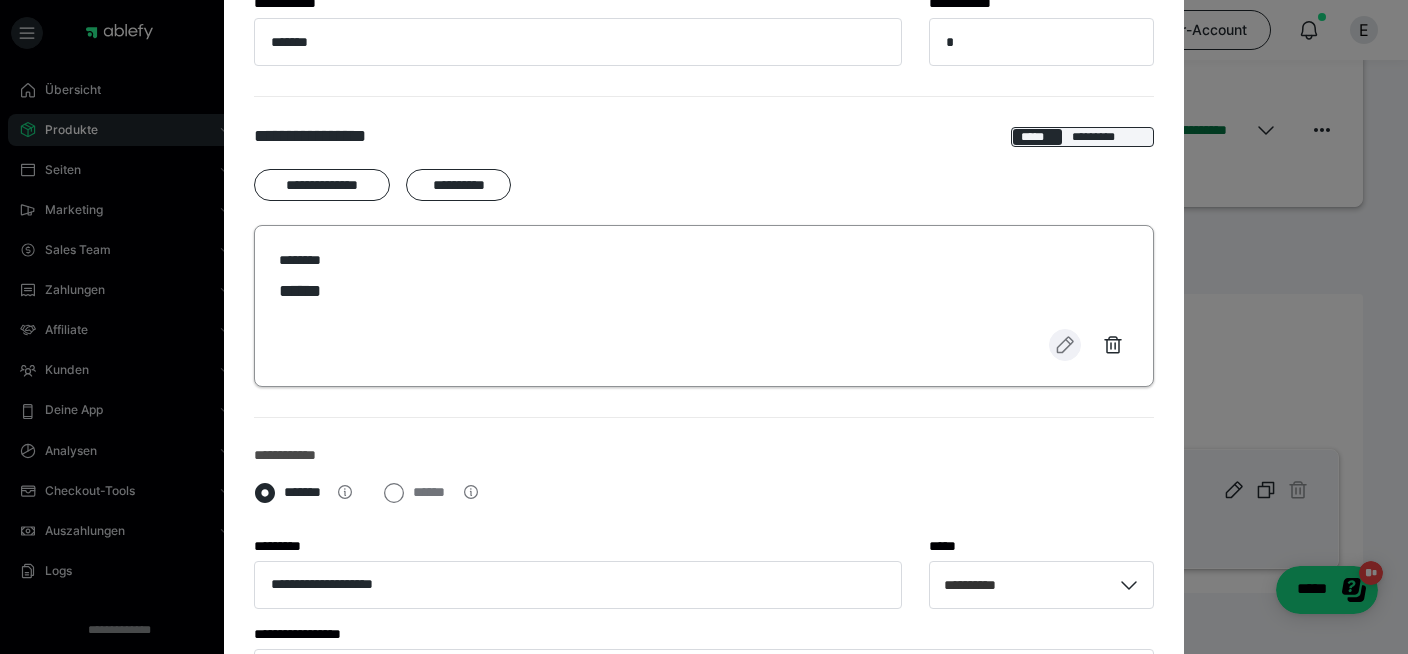 click 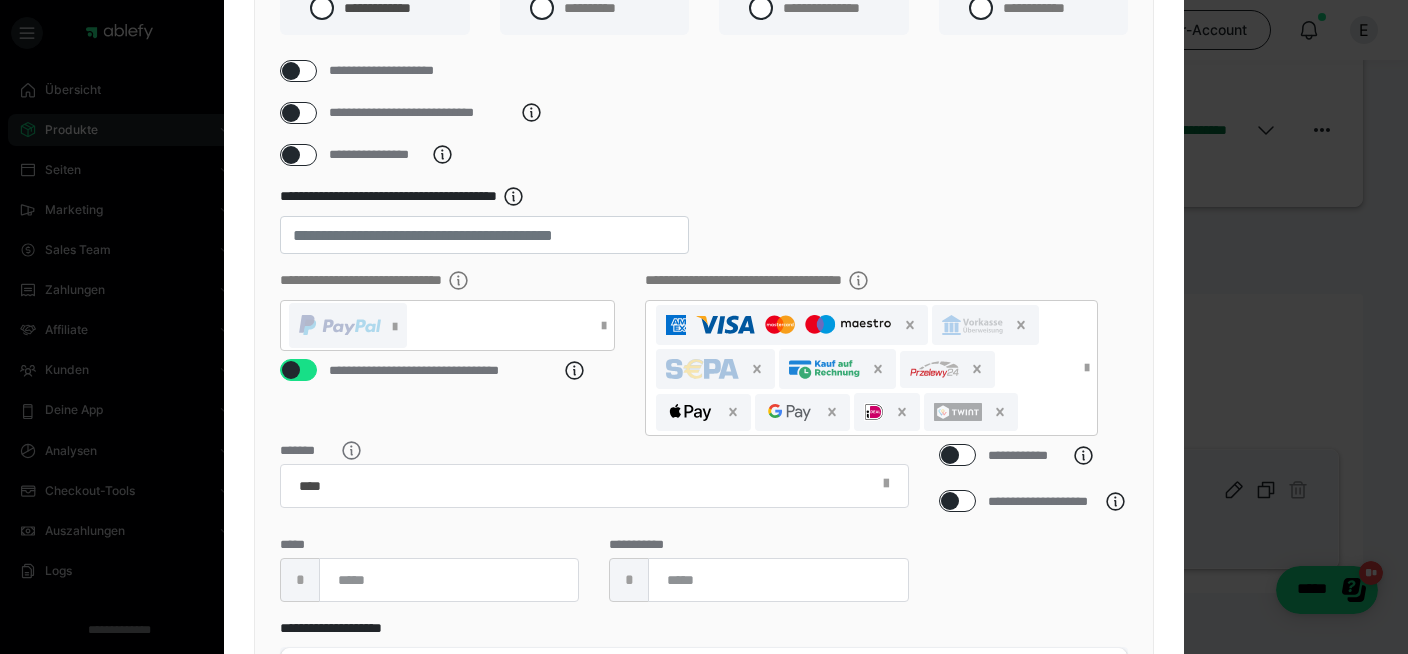 scroll, scrollTop: 391, scrollLeft: 0, axis: vertical 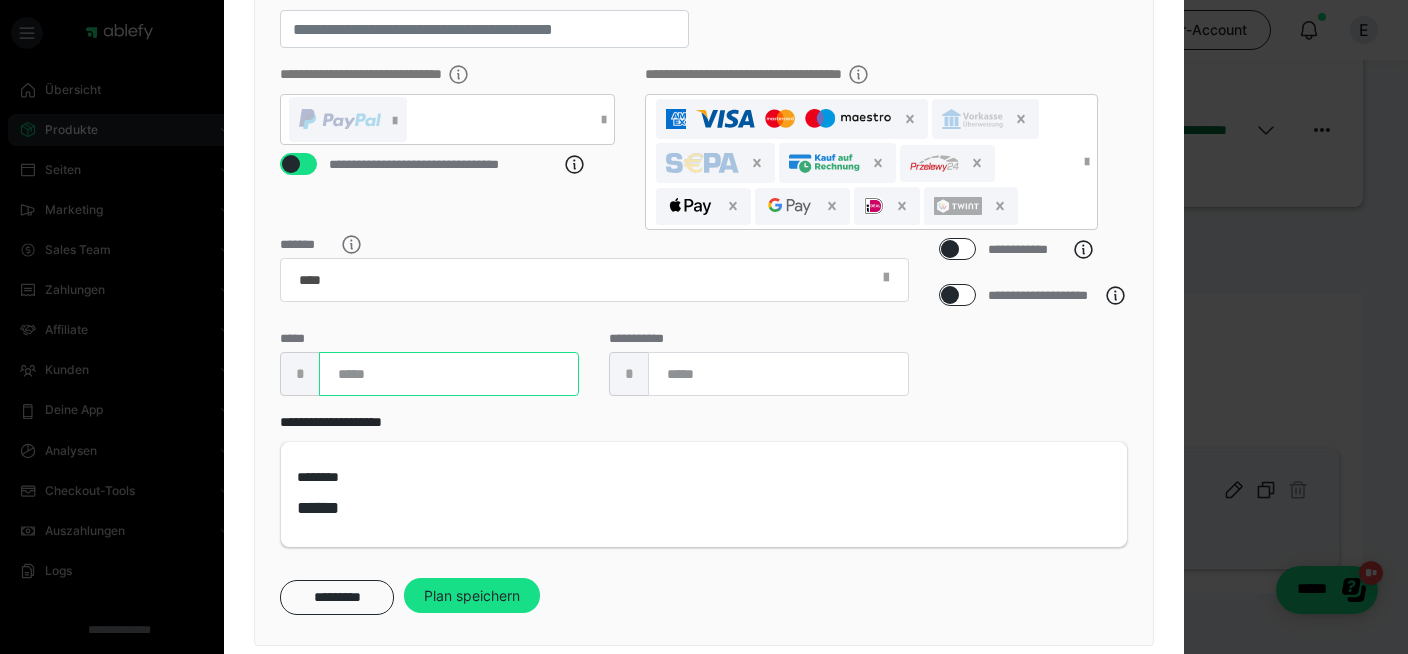 click on "**" at bounding box center [449, 374] 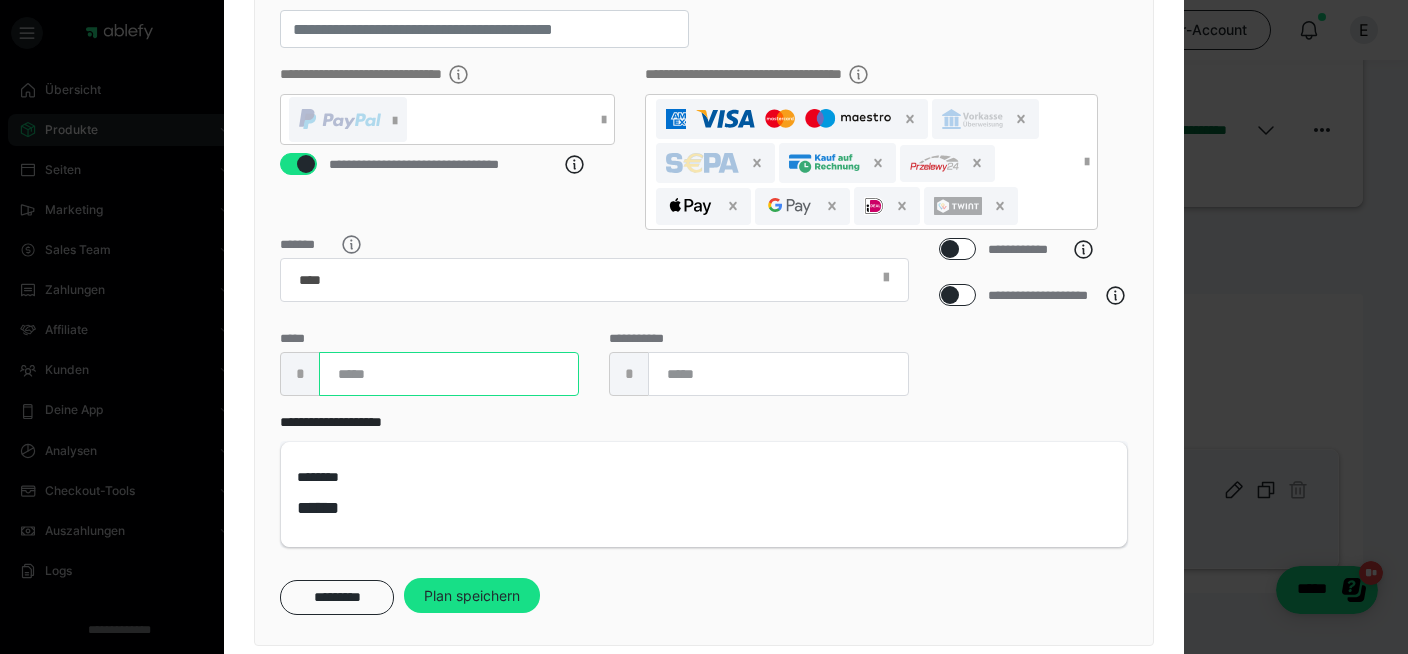 type on "*" 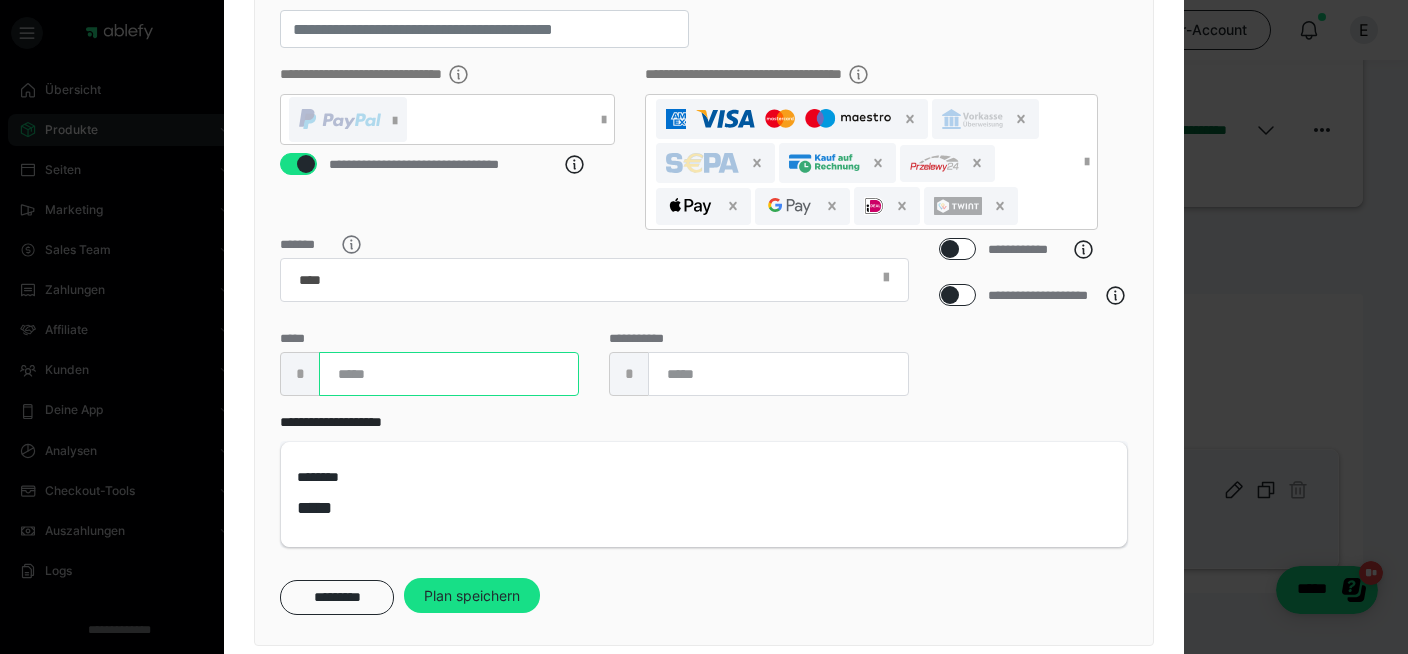 type on "**" 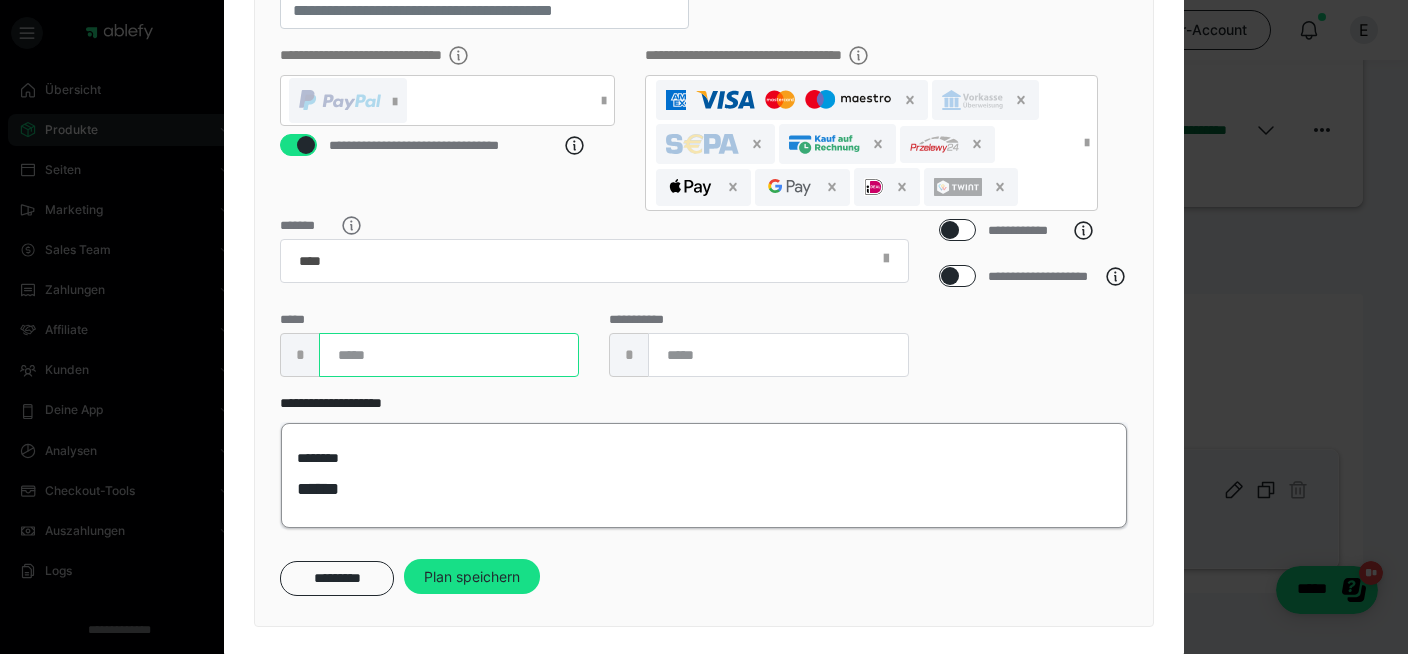 scroll, scrollTop: 424, scrollLeft: 0, axis: vertical 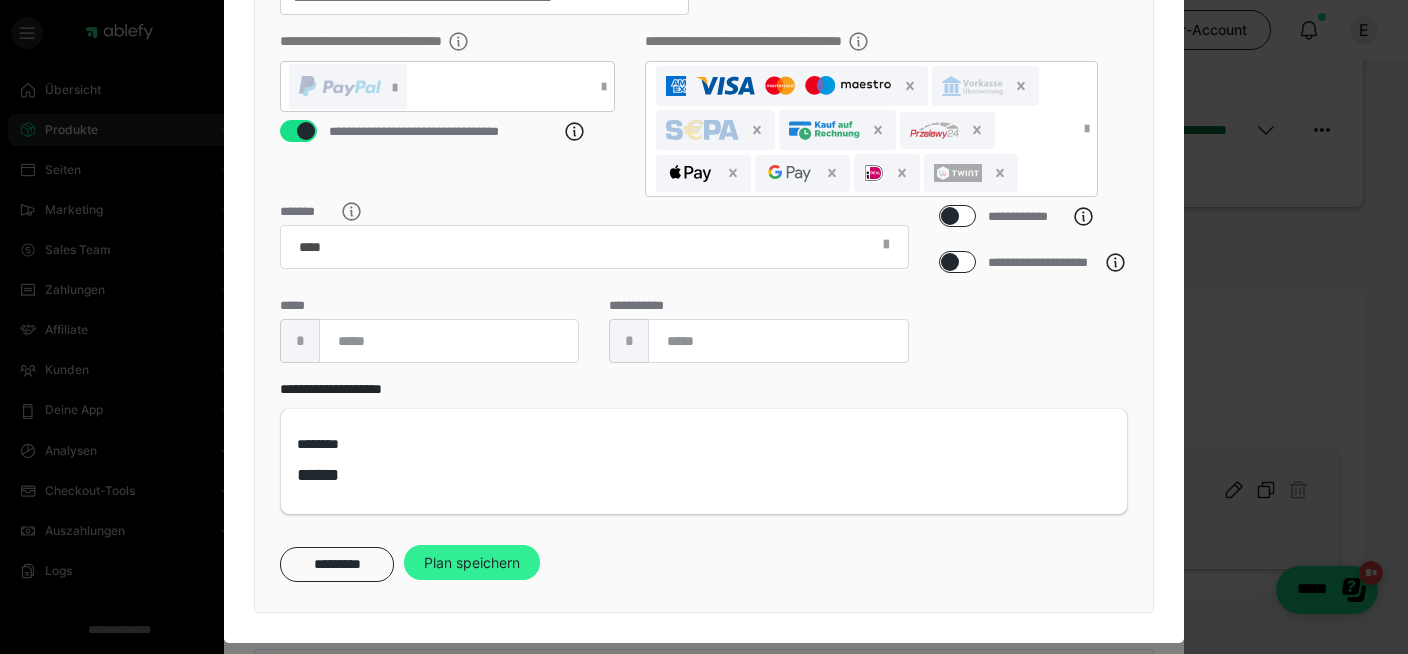 click on "Plan speichern" at bounding box center [472, 563] 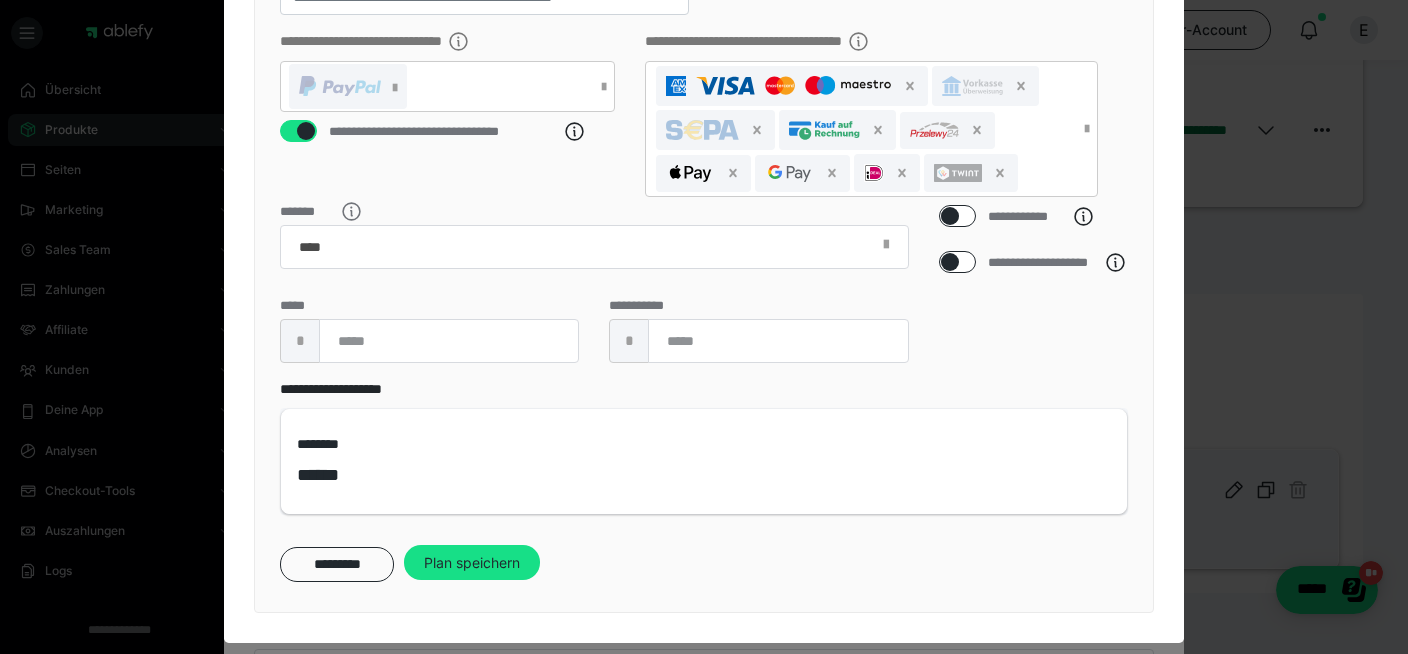 scroll, scrollTop: 0, scrollLeft: 0, axis: both 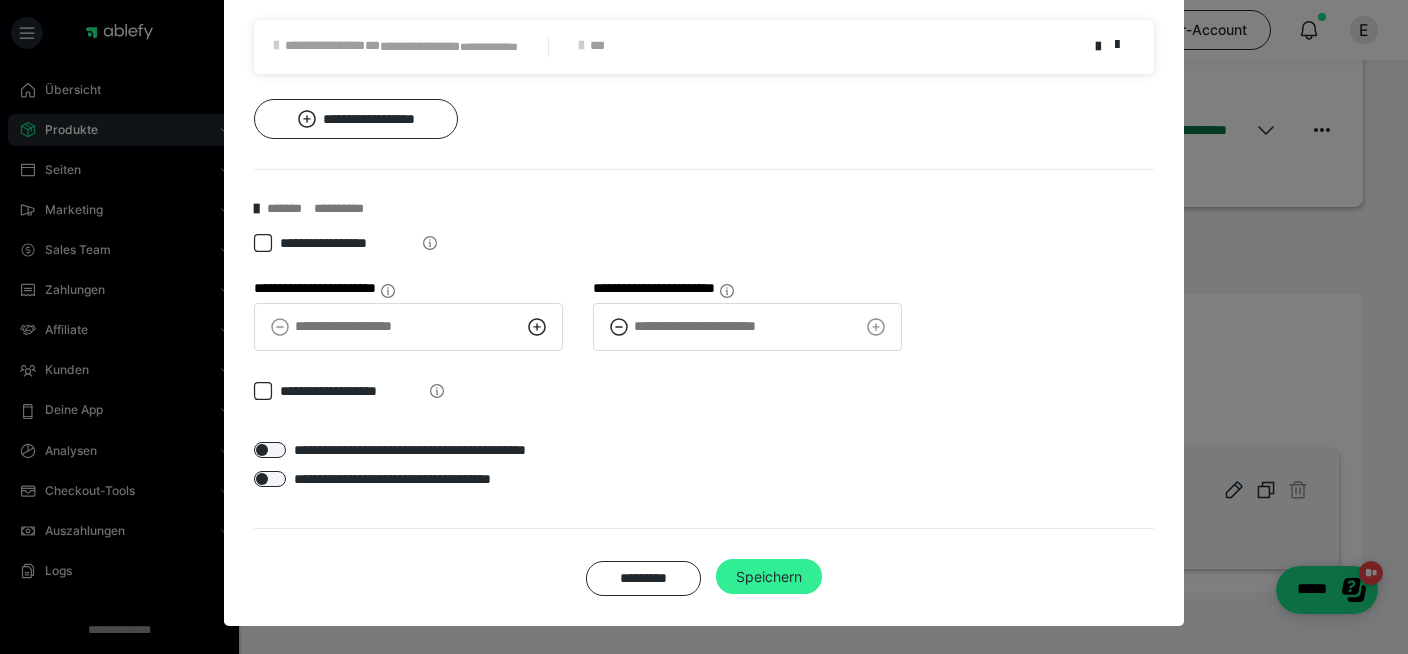 click on "Speichern" at bounding box center (769, 577) 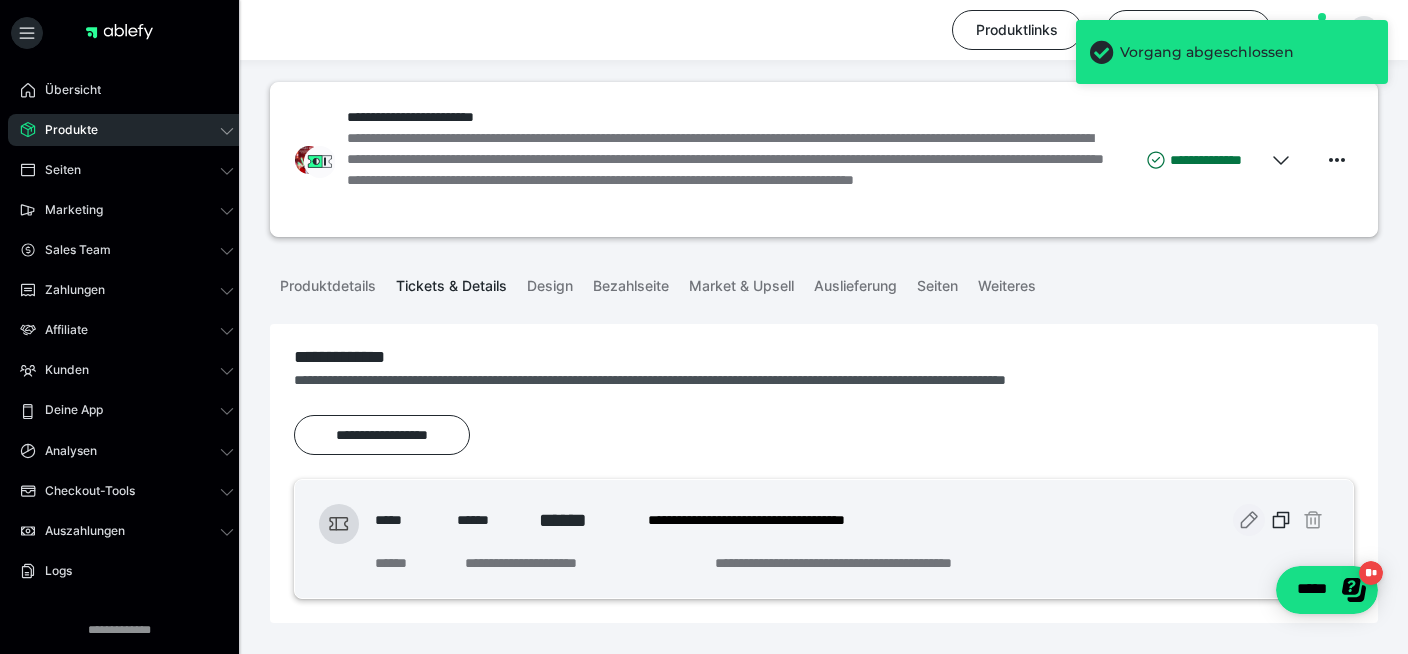 scroll, scrollTop: 0, scrollLeft: 0, axis: both 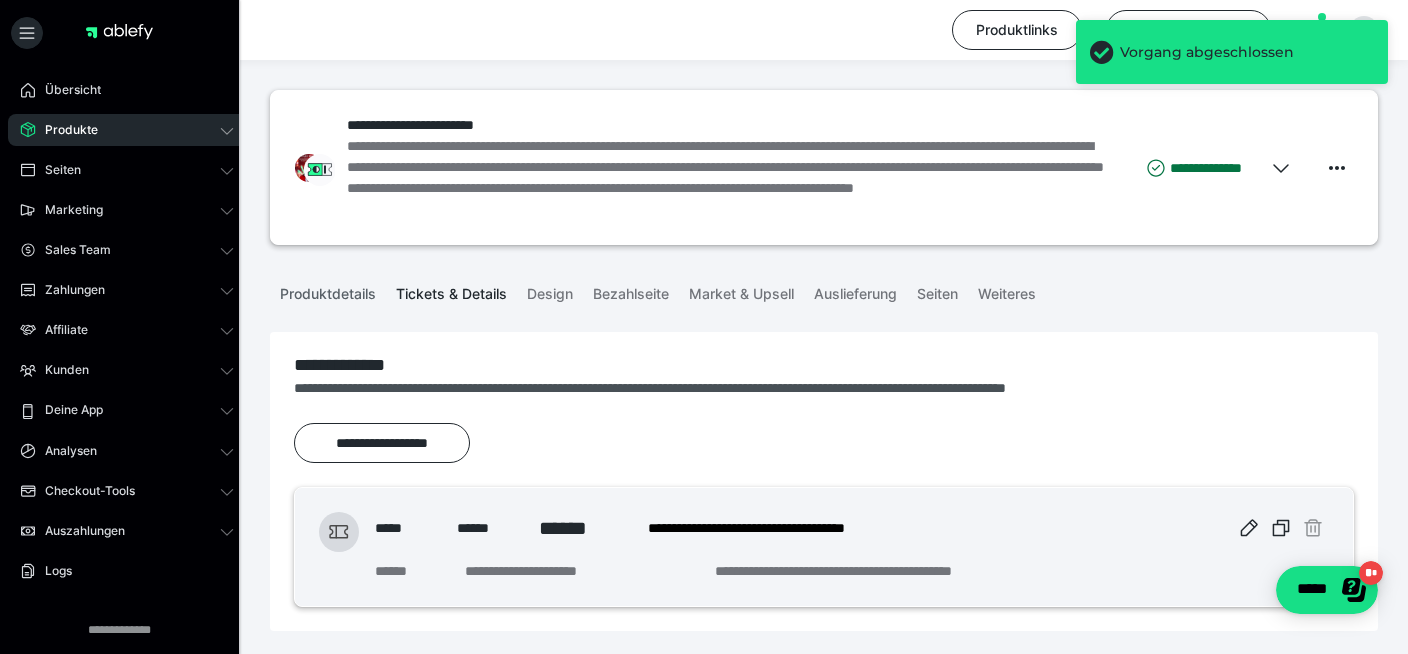 click on "Produktdetails" at bounding box center [328, 290] 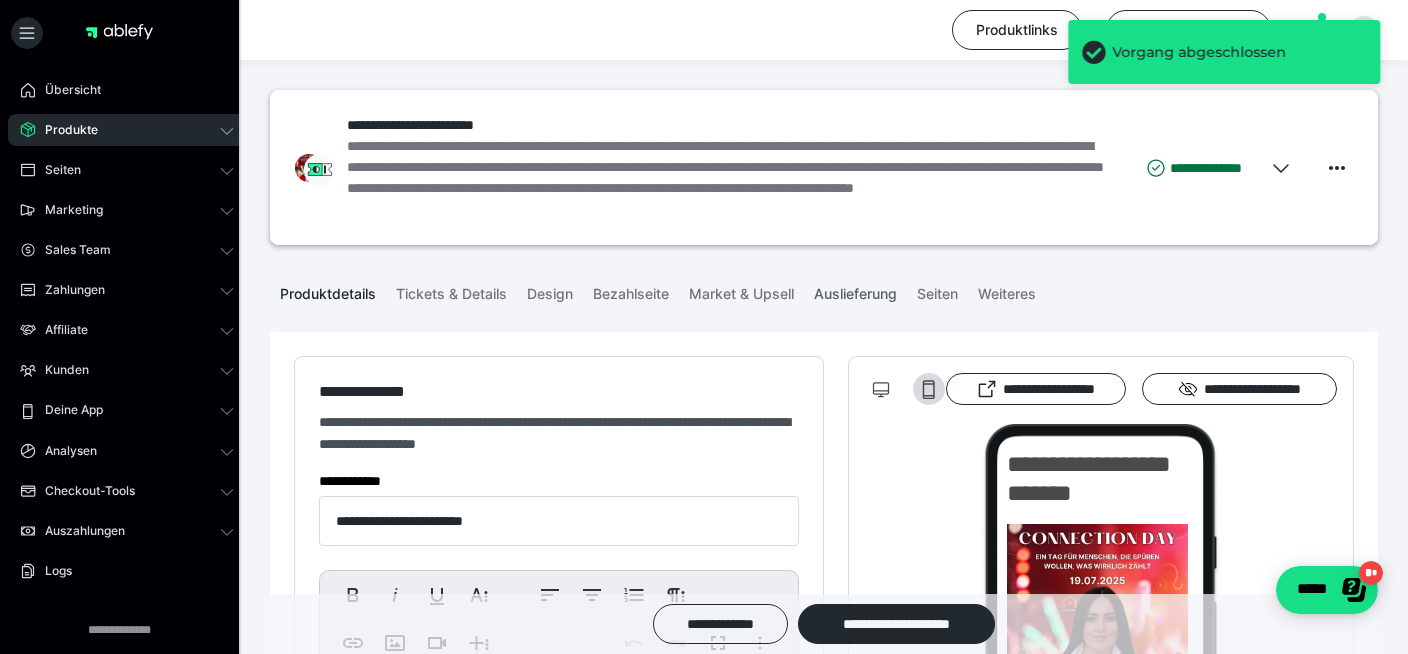 click on "Auslieferung" at bounding box center (855, 290) 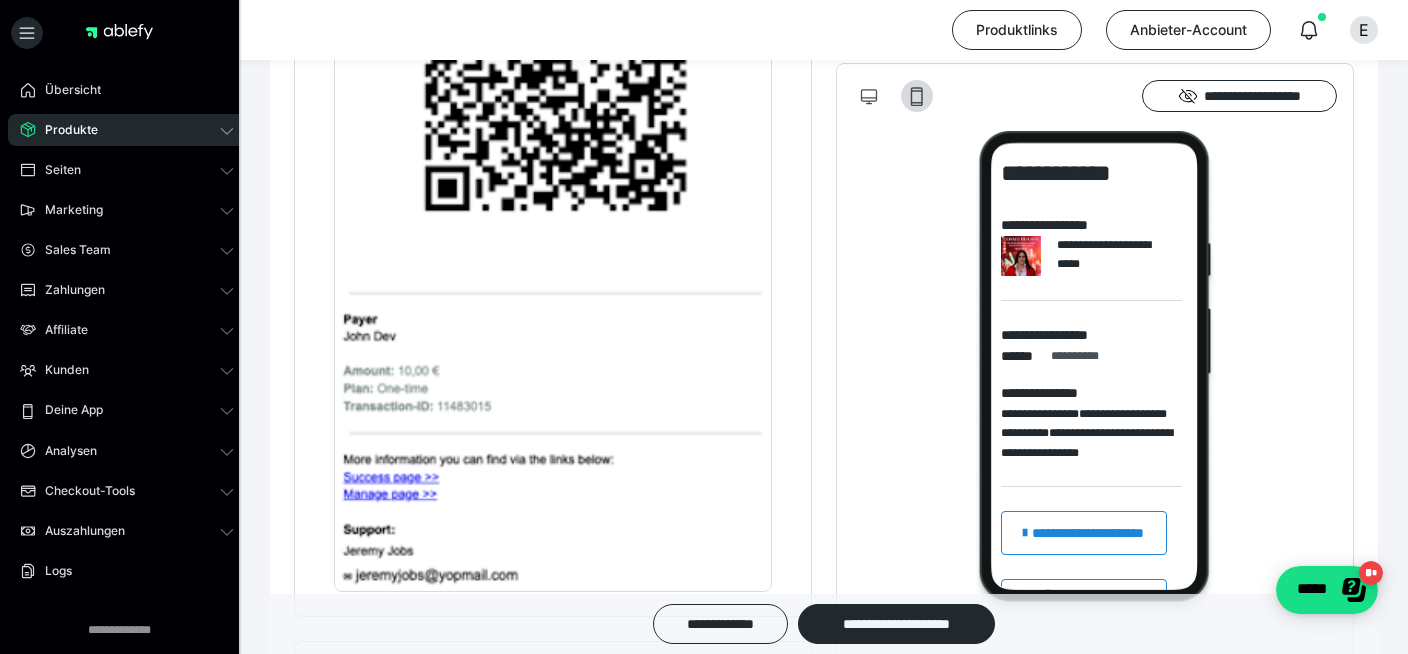 scroll, scrollTop: 1649, scrollLeft: 0, axis: vertical 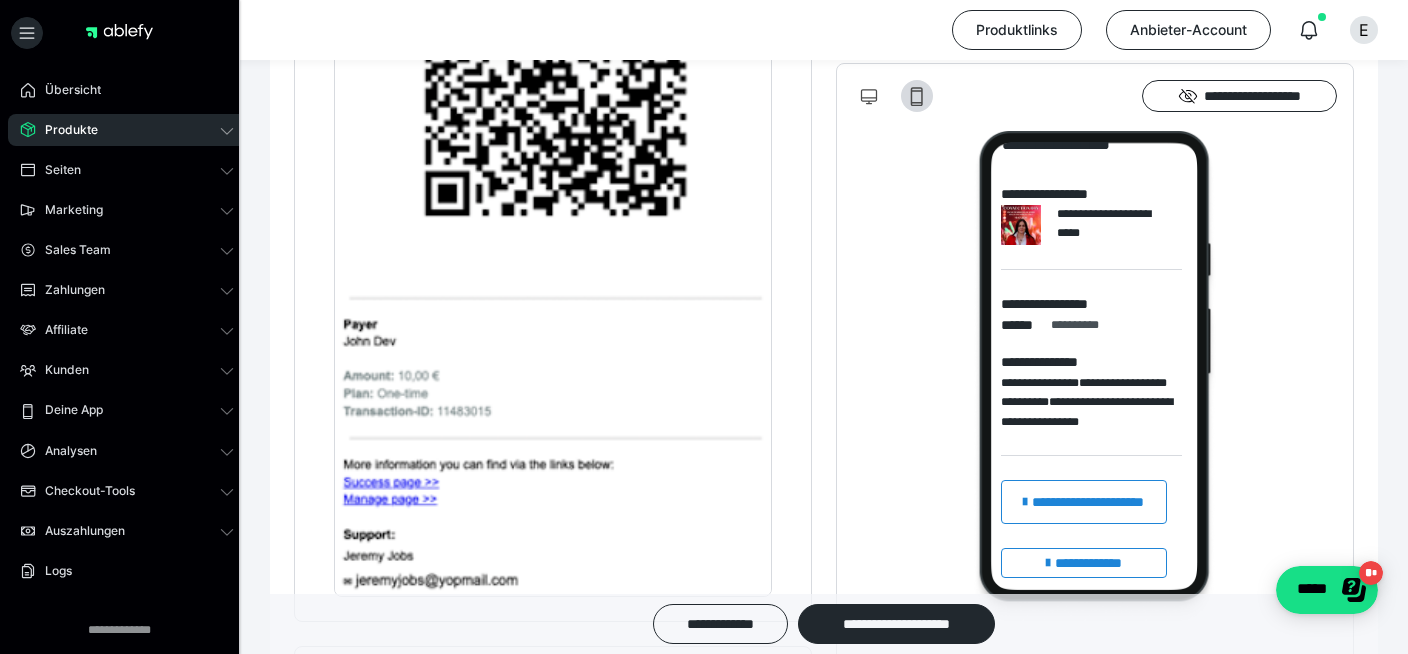click on "**********" at bounding box center (1084, 502) 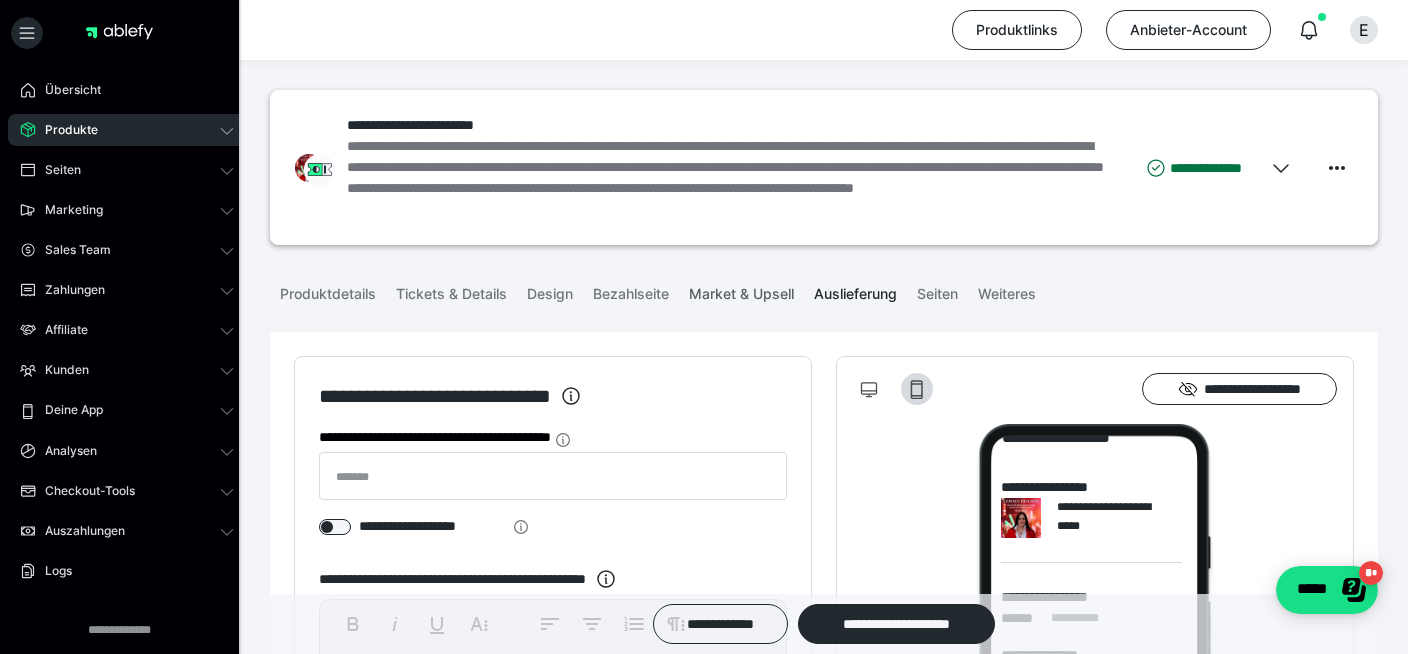 scroll, scrollTop: 0, scrollLeft: 0, axis: both 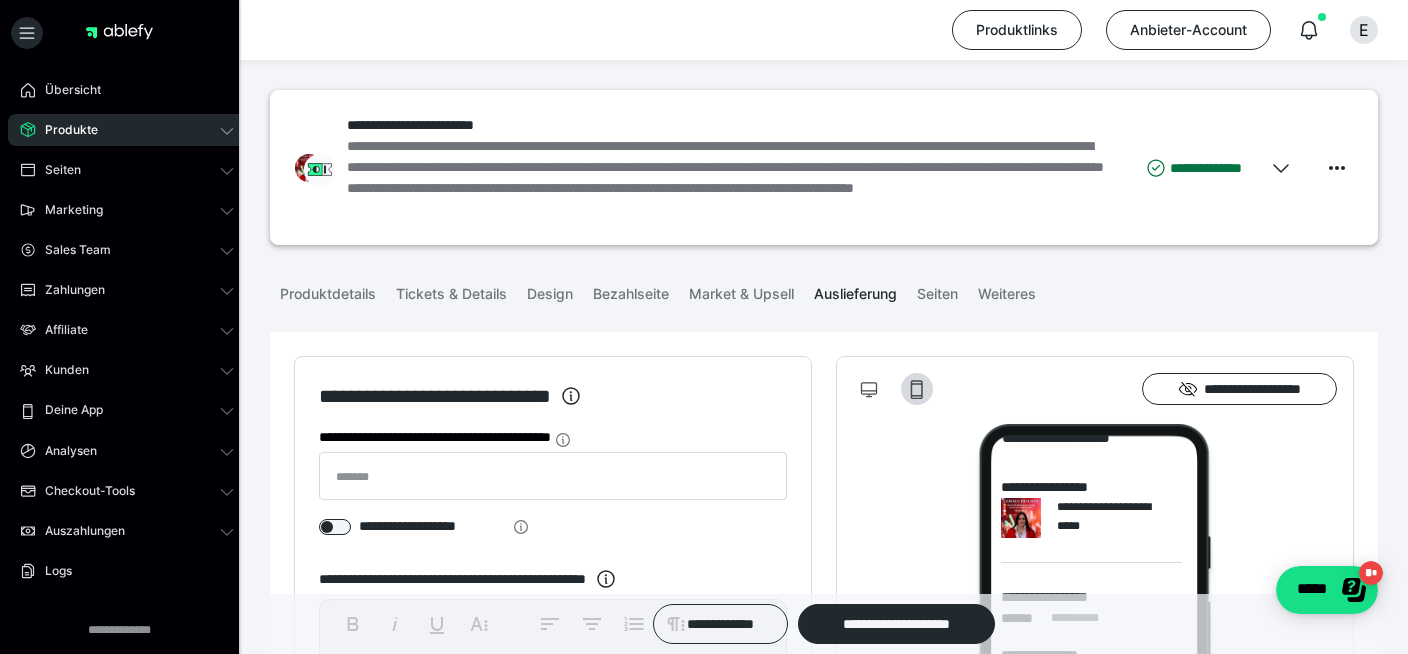 click on "Produkte" at bounding box center (127, 130) 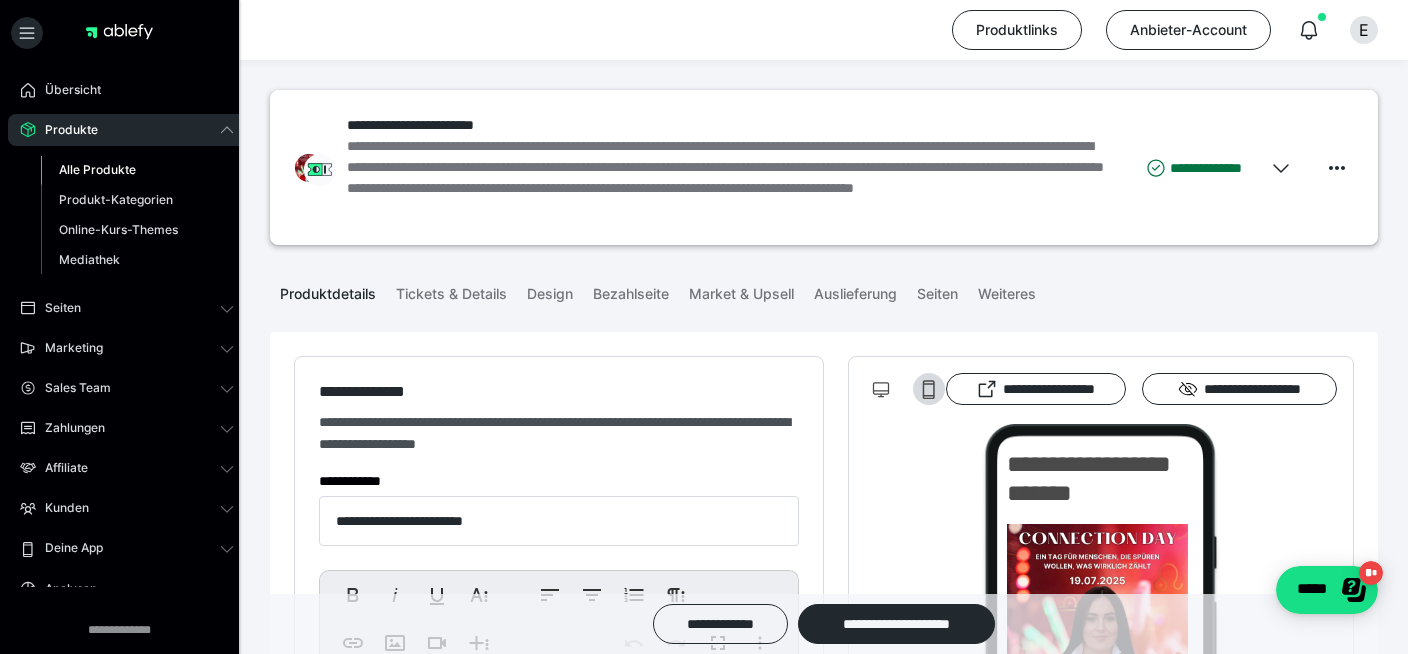click on "Alle Produkte" at bounding box center [97, 169] 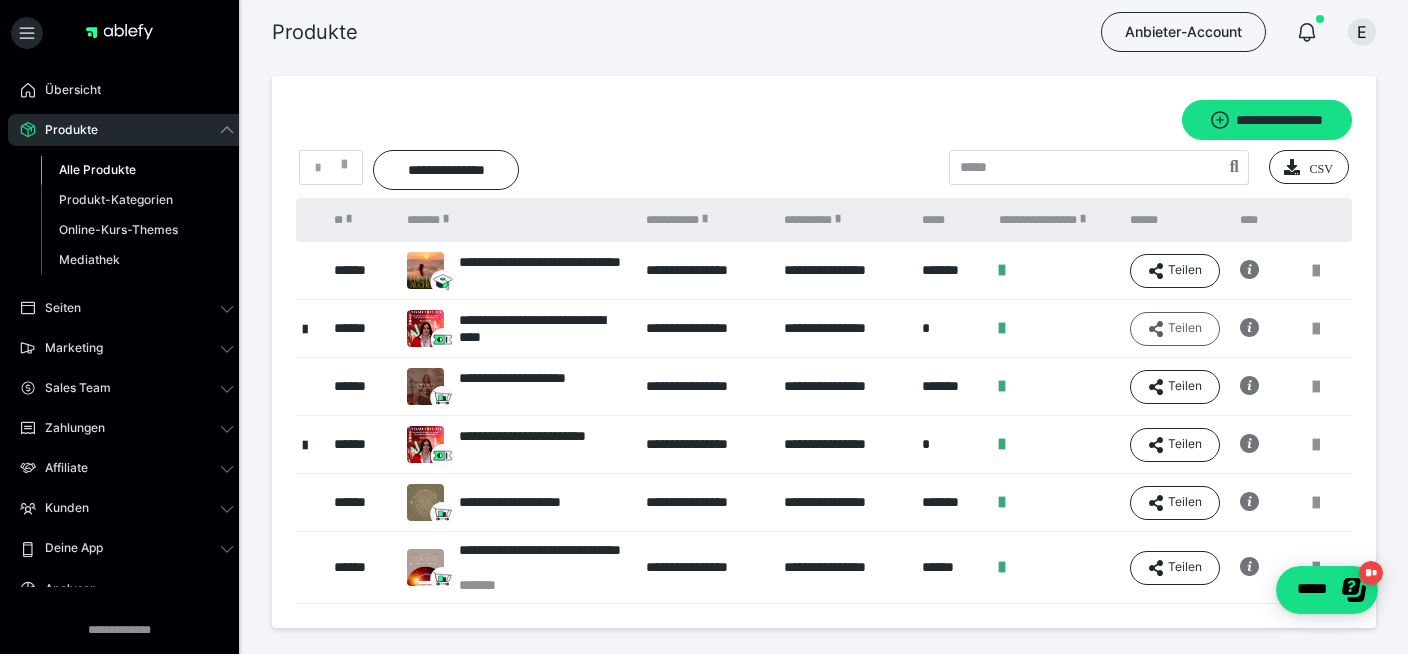 click on "Teilen" at bounding box center [1175, 271] 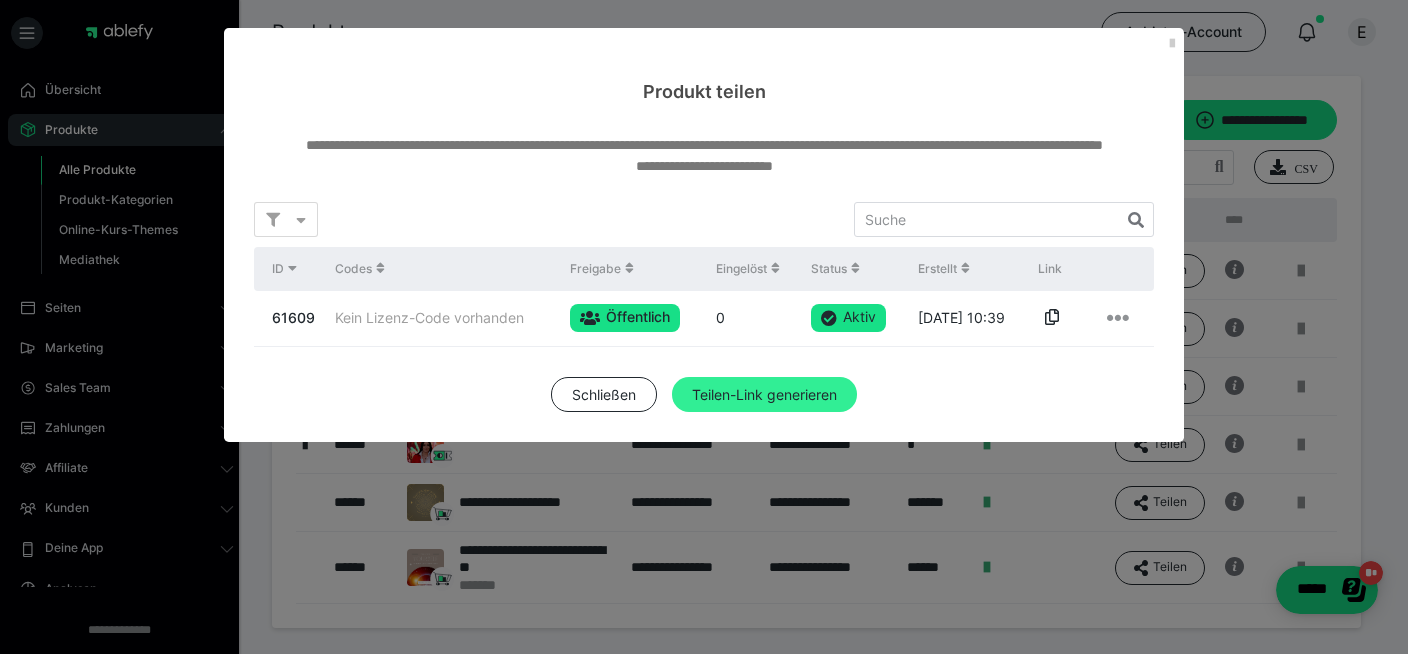 click on "Teilen-Link generieren" at bounding box center [764, 395] 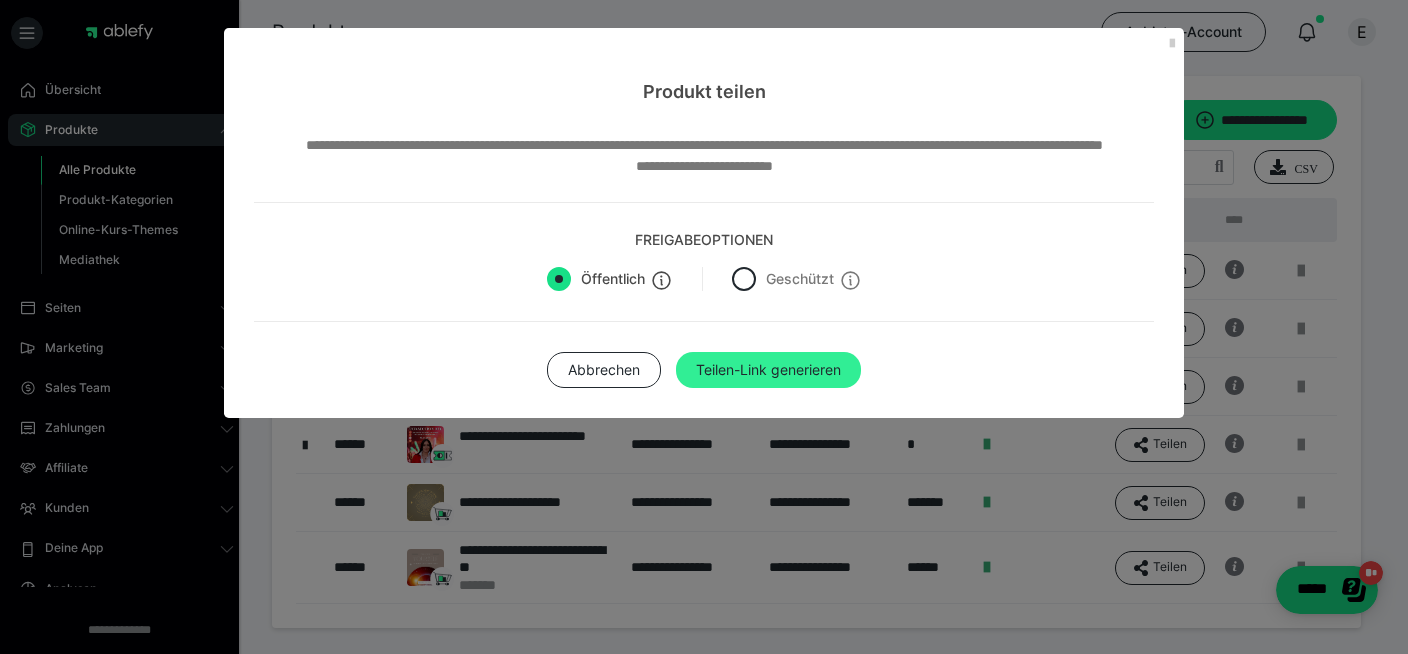 click on "Teilen-Link generieren" at bounding box center [768, 370] 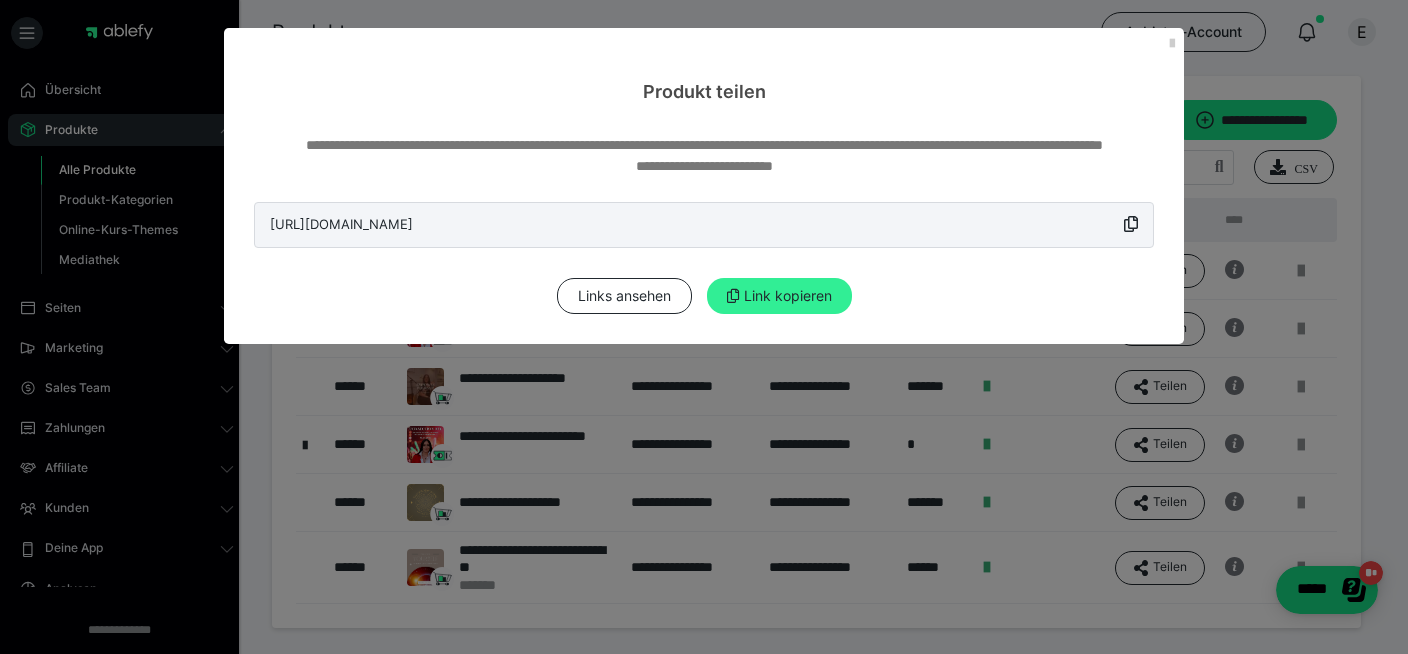 click on "Link kopieren" at bounding box center [779, 296] 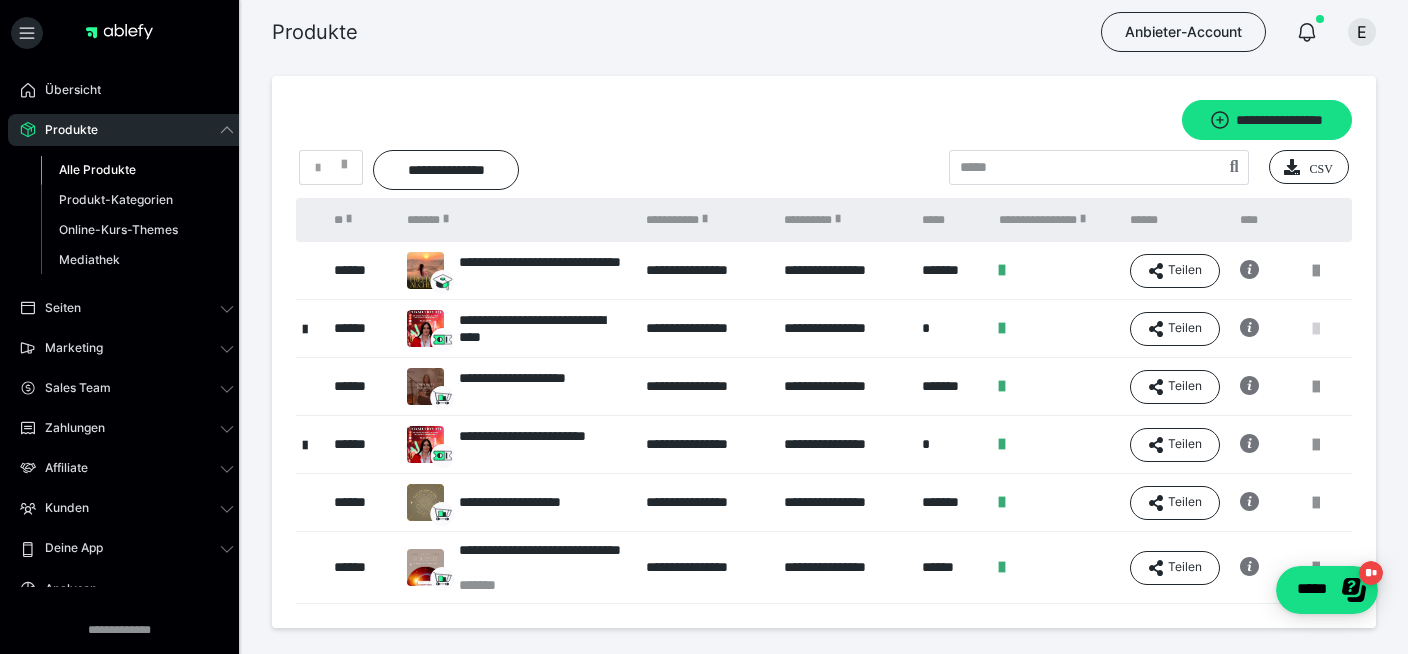 click at bounding box center (1316, 329) 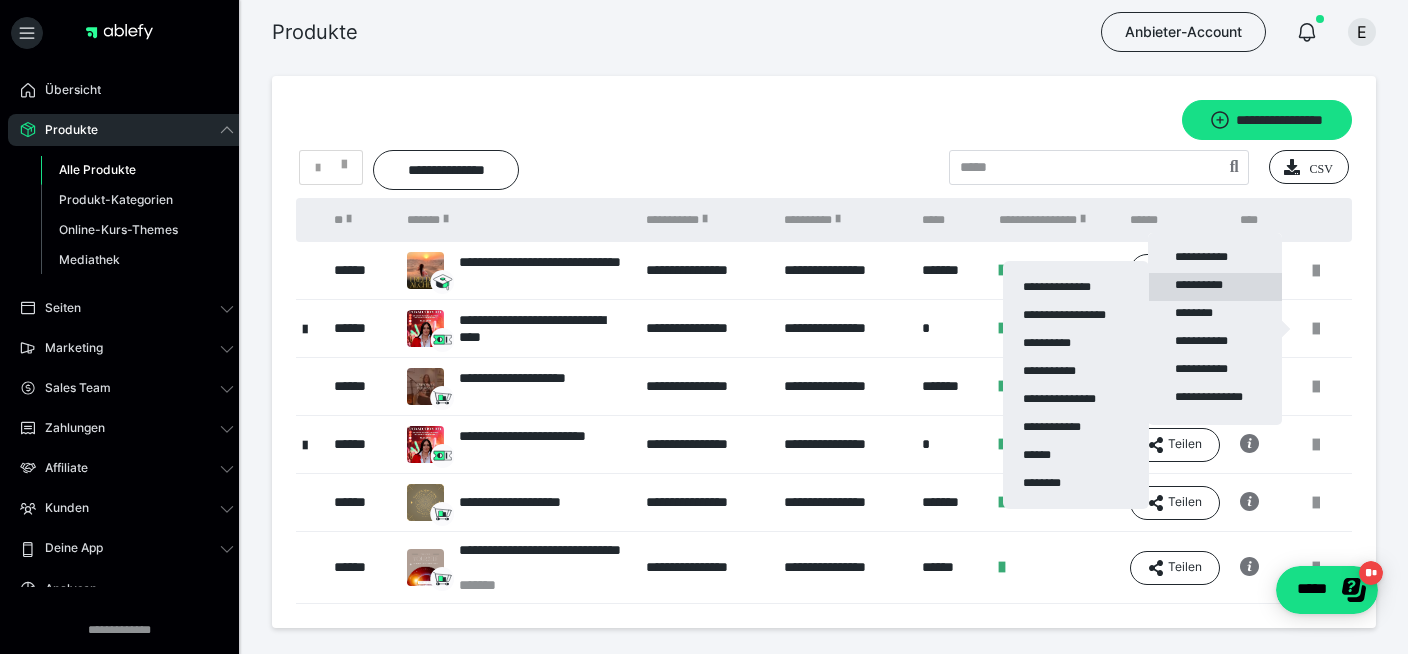 click on "**********" at bounding box center [1215, 287] 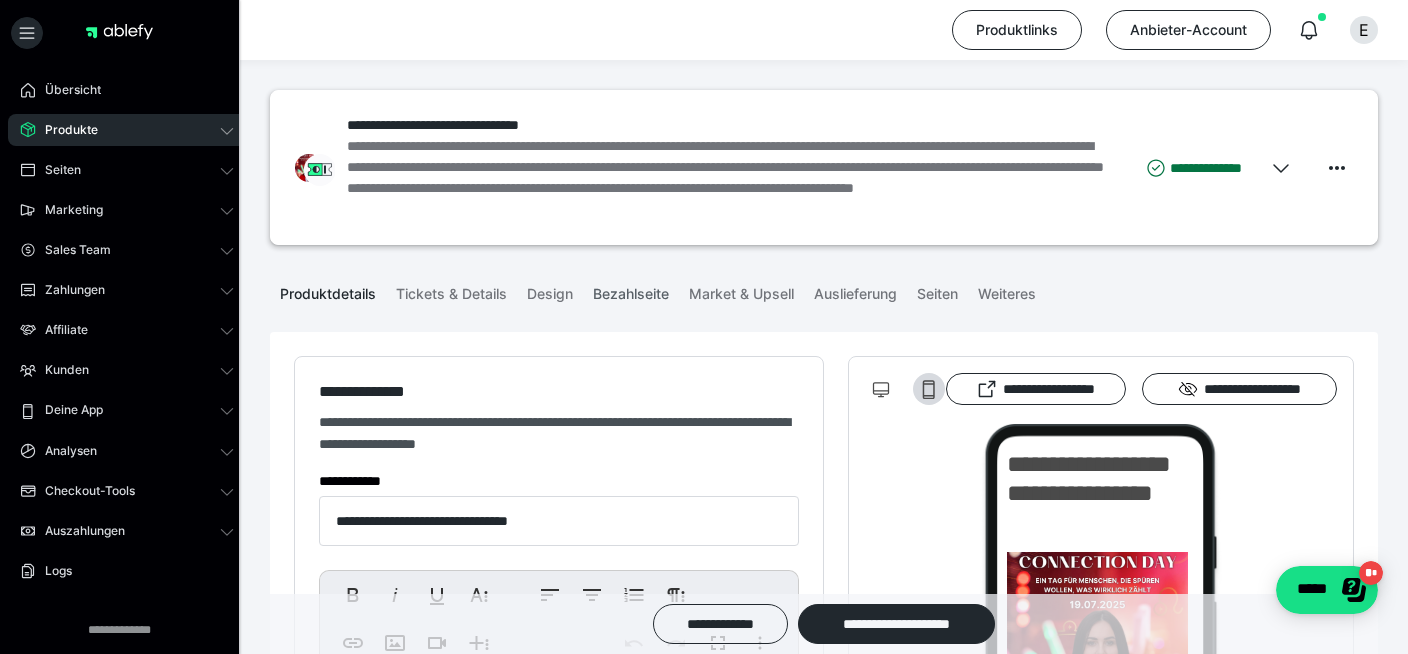 click on "Bezahlseite" at bounding box center (631, 290) 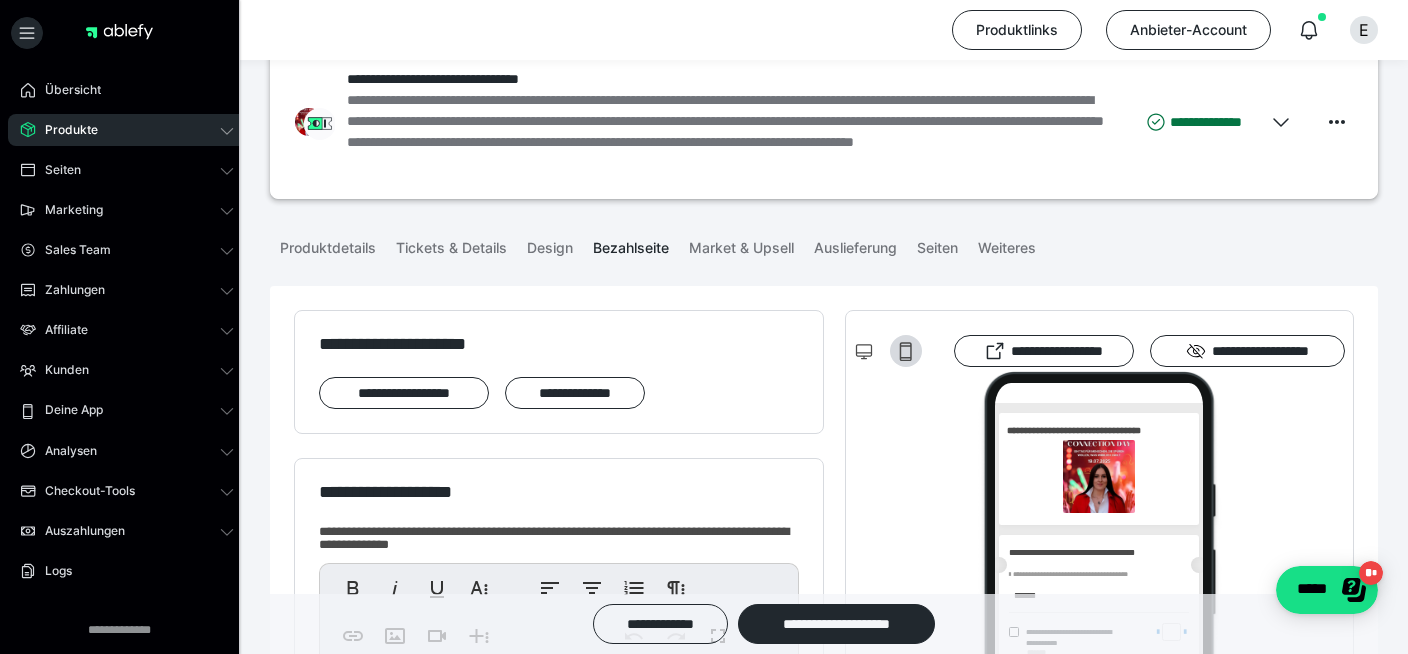 scroll, scrollTop: 0, scrollLeft: 0, axis: both 